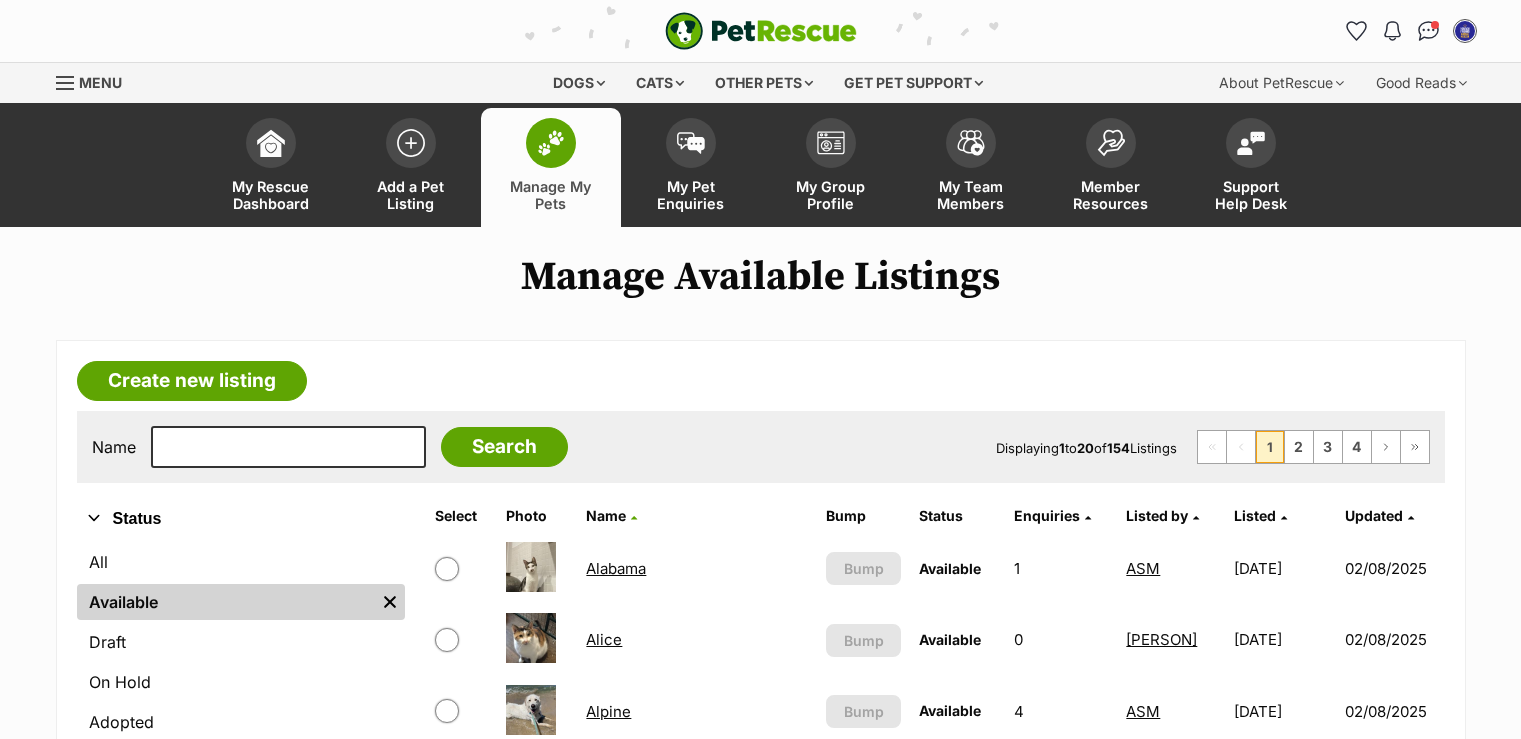 scroll, scrollTop: 1600, scrollLeft: 0, axis: vertical 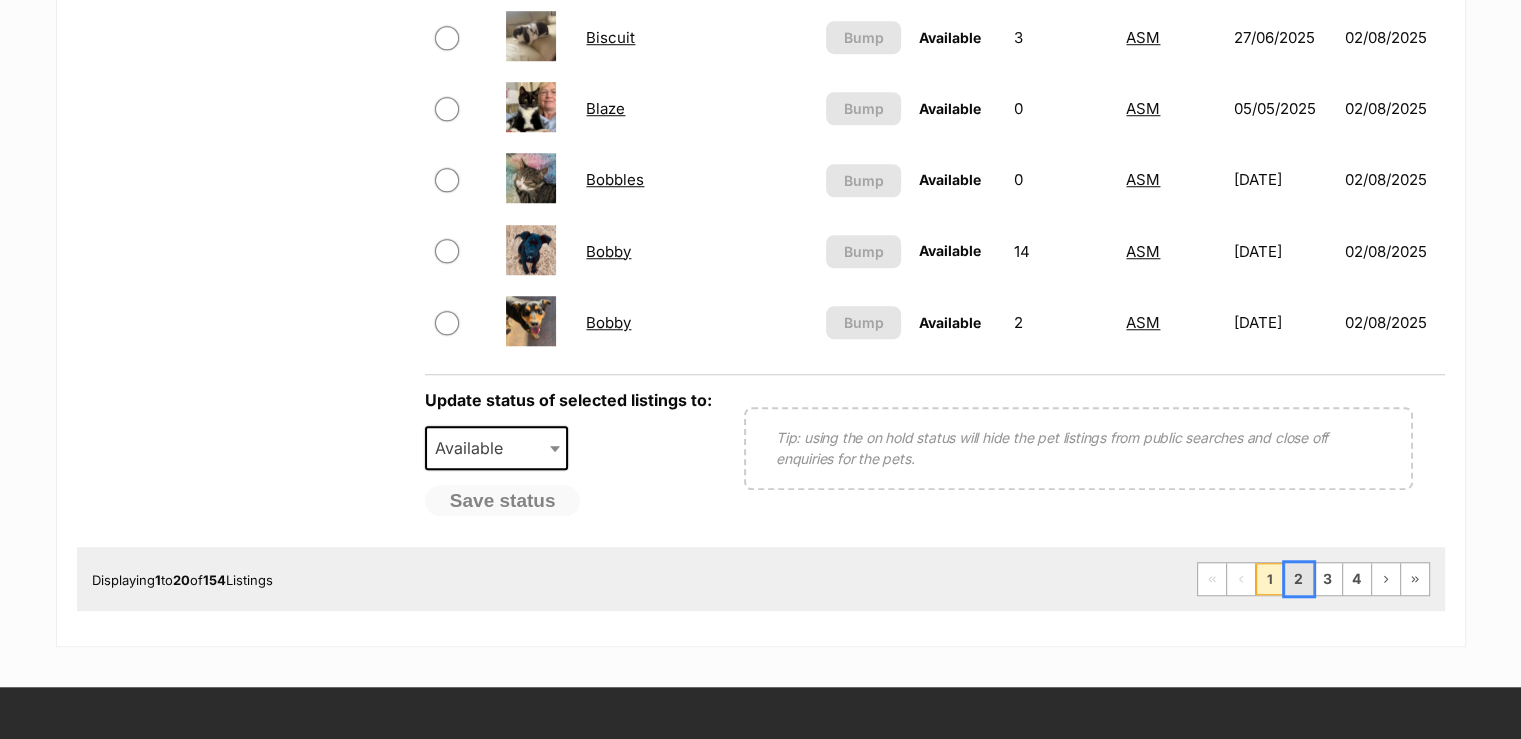 click on "2" at bounding box center [1299, 579] 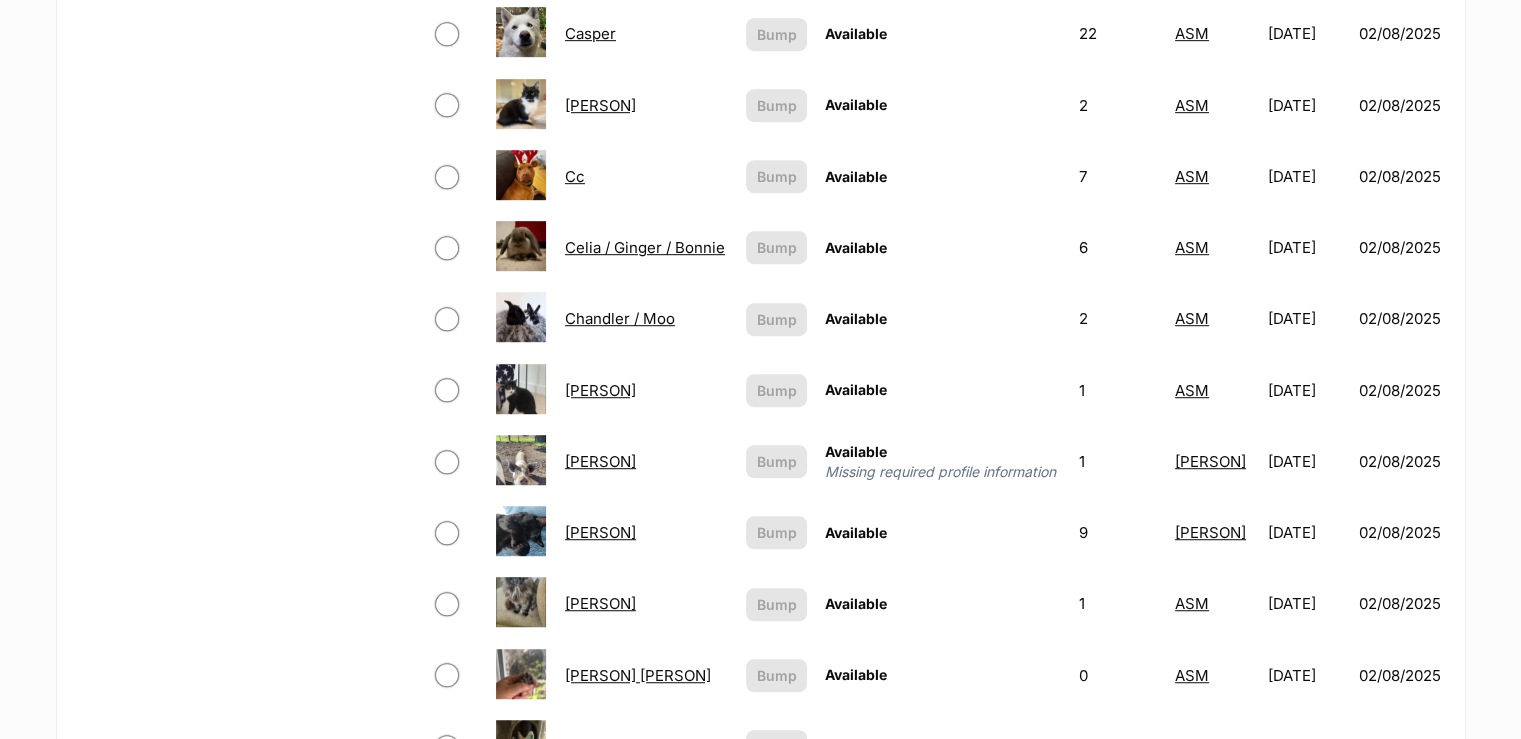 scroll, scrollTop: 0, scrollLeft: 0, axis: both 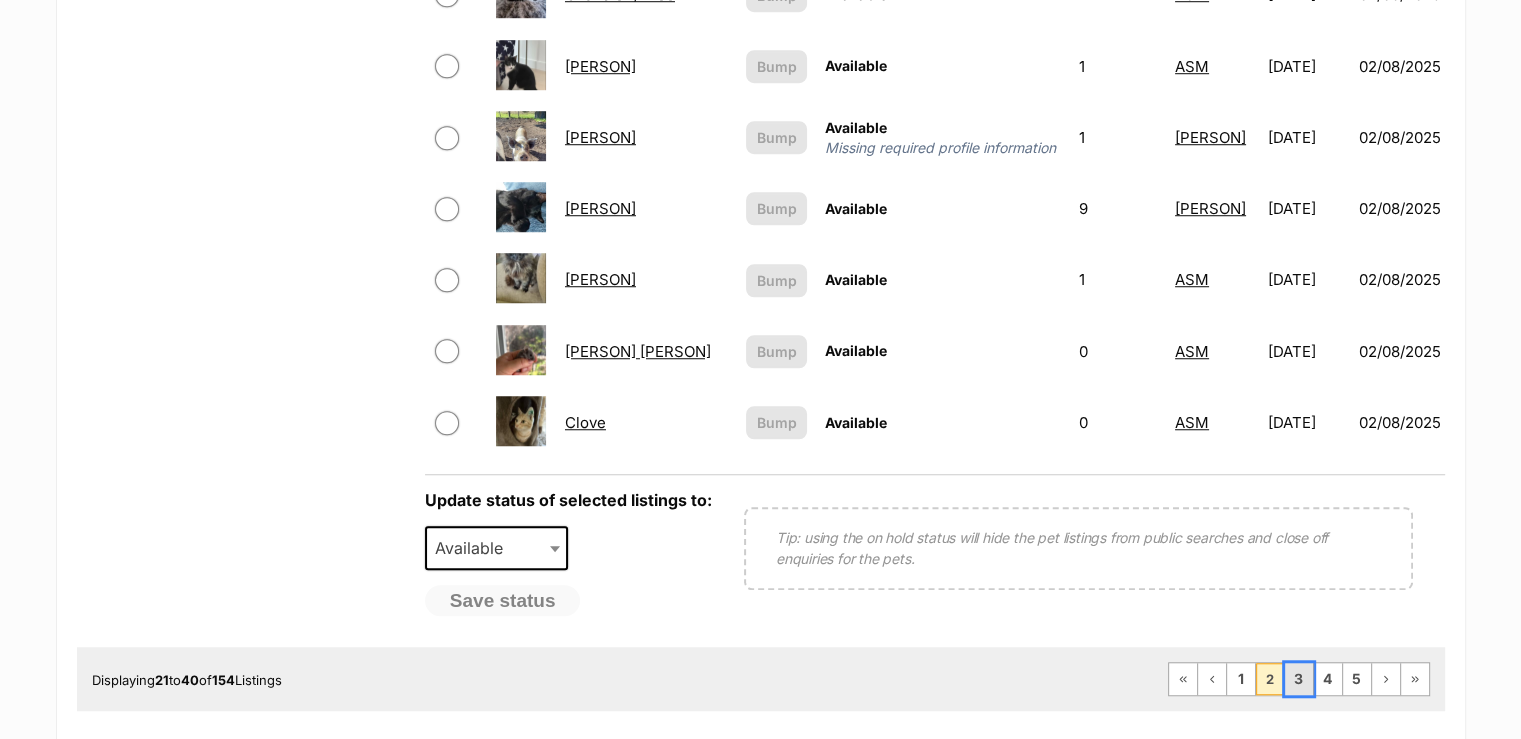 click on "3" at bounding box center [1299, 679] 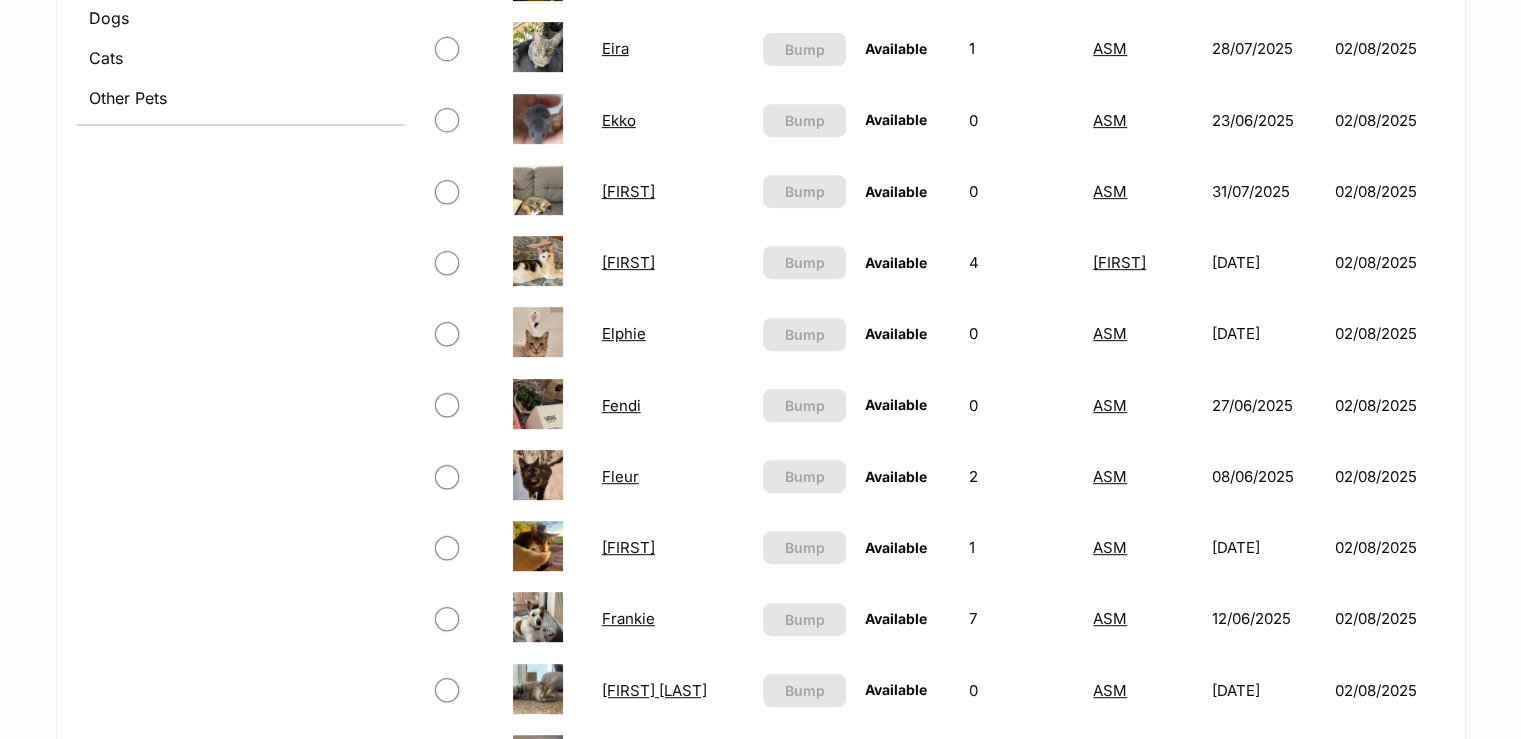 scroll, scrollTop: 1000, scrollLeft: 0, axis: vertical 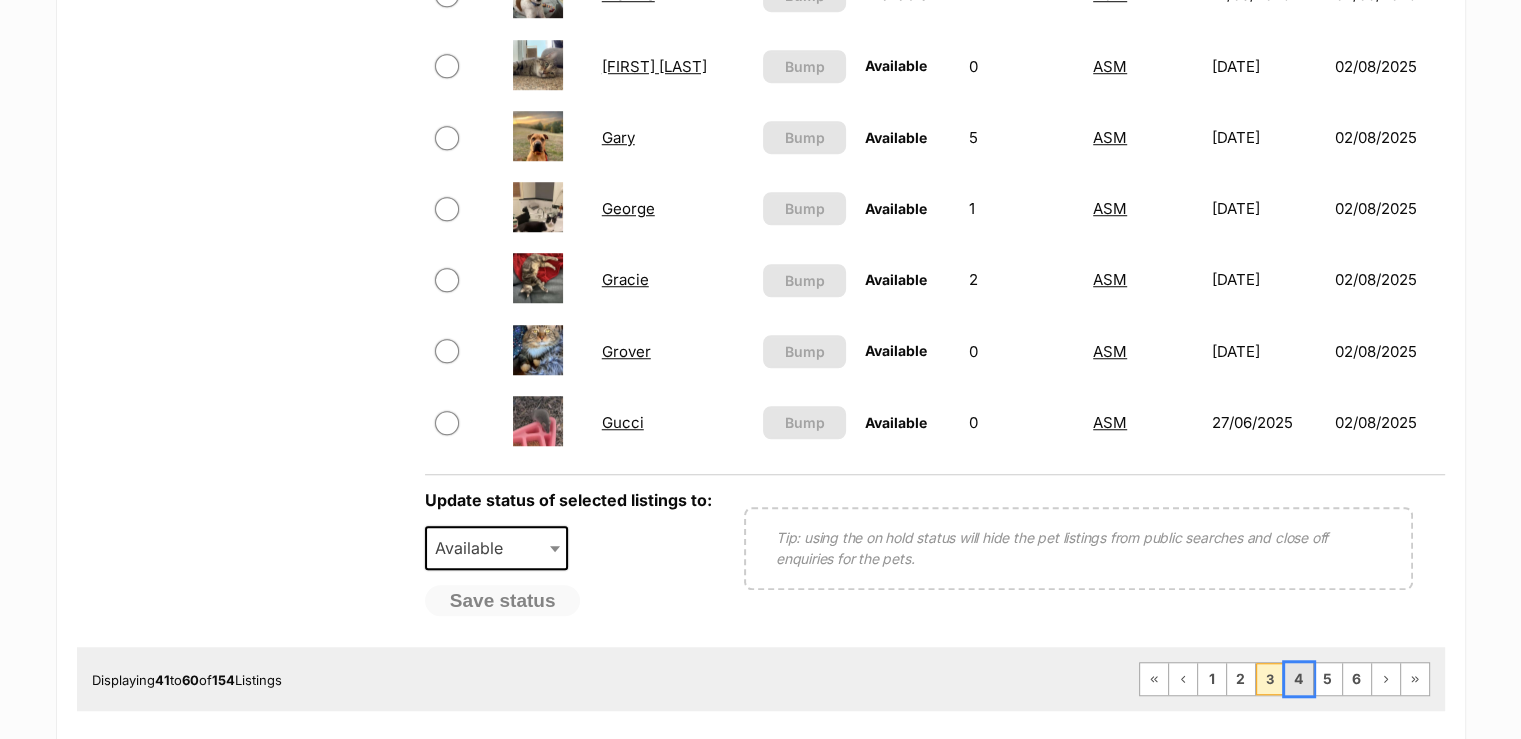 click on "4" at bounding box center [1299, 679] 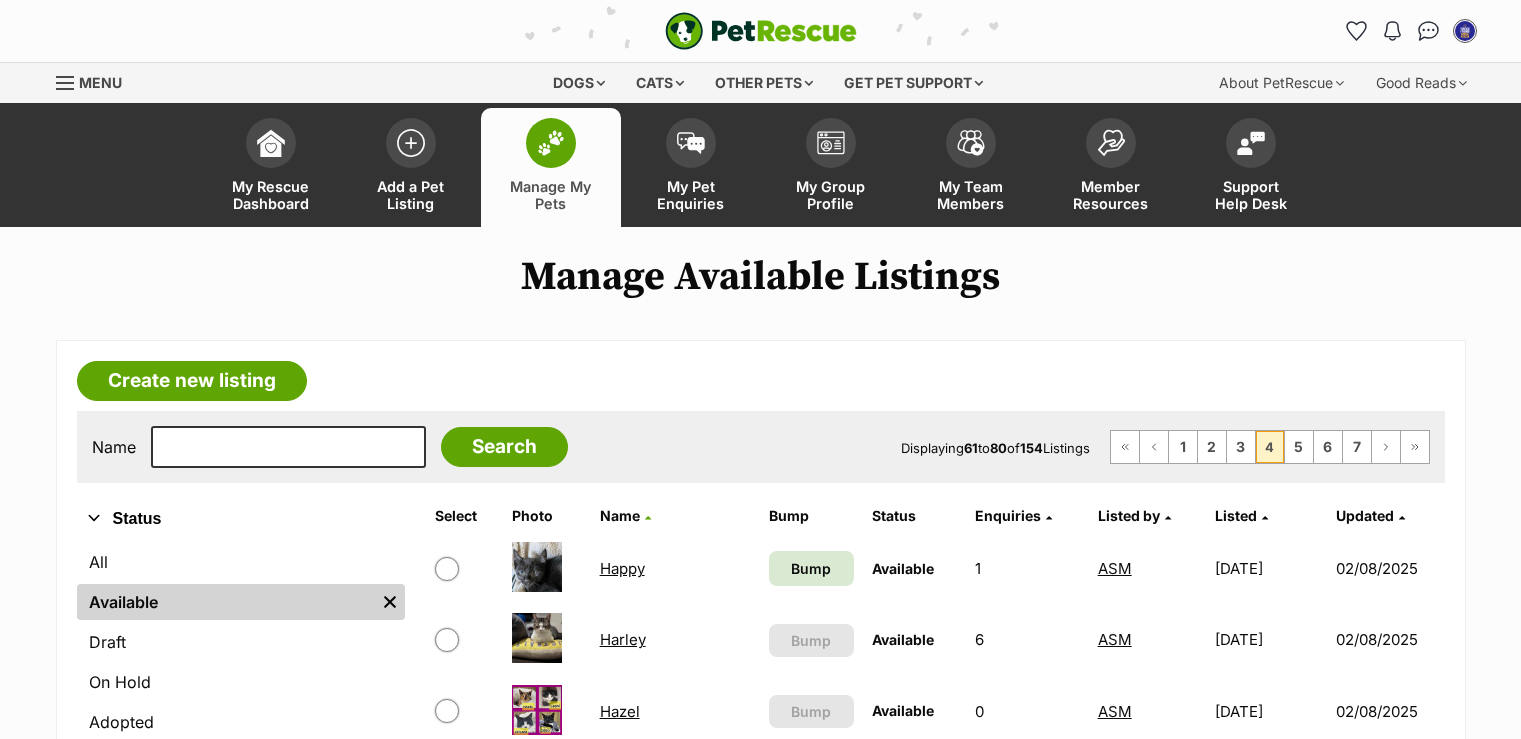 scroll, scrollTop: 0, scrollLeft: 0, axis: both 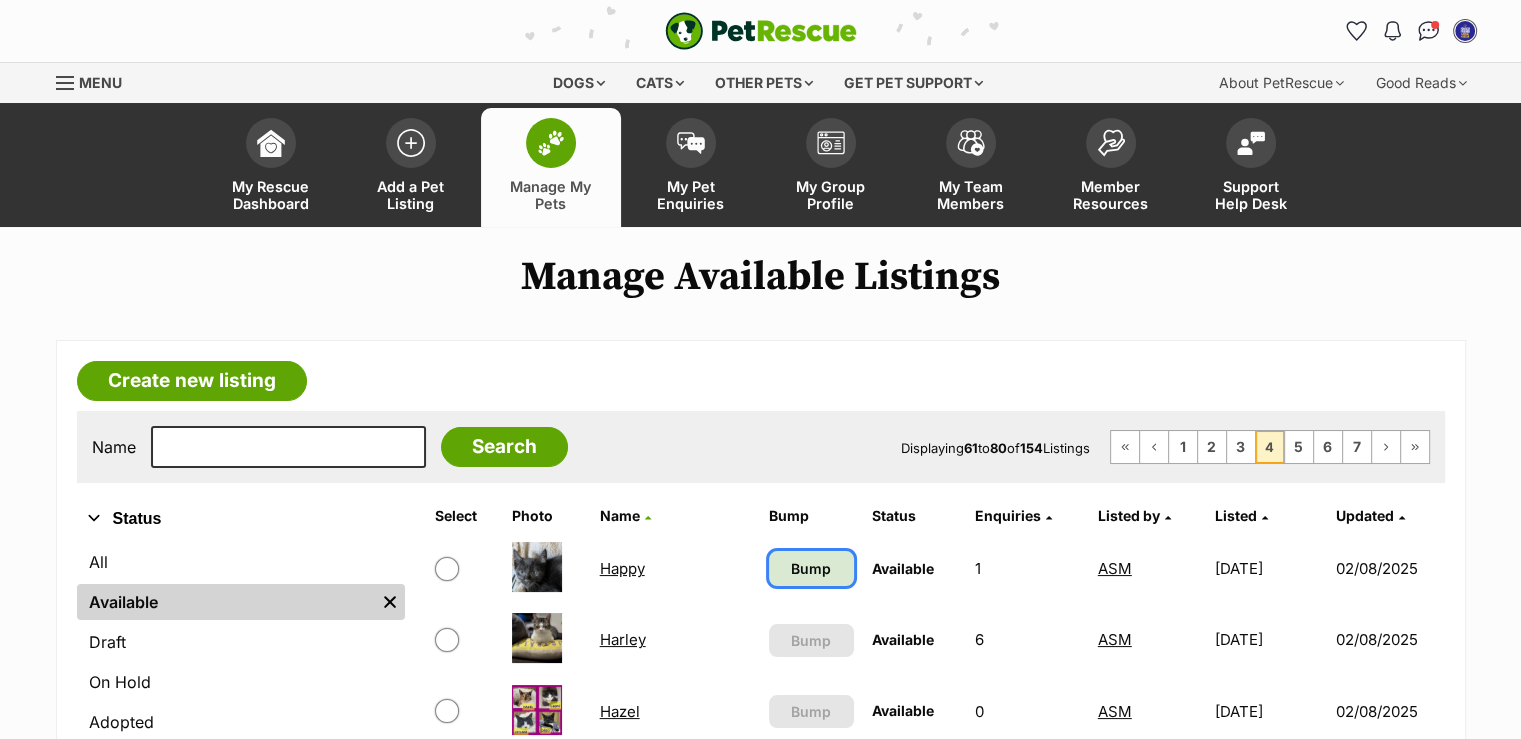 click on "Bump" at bounding box center (811, 568) 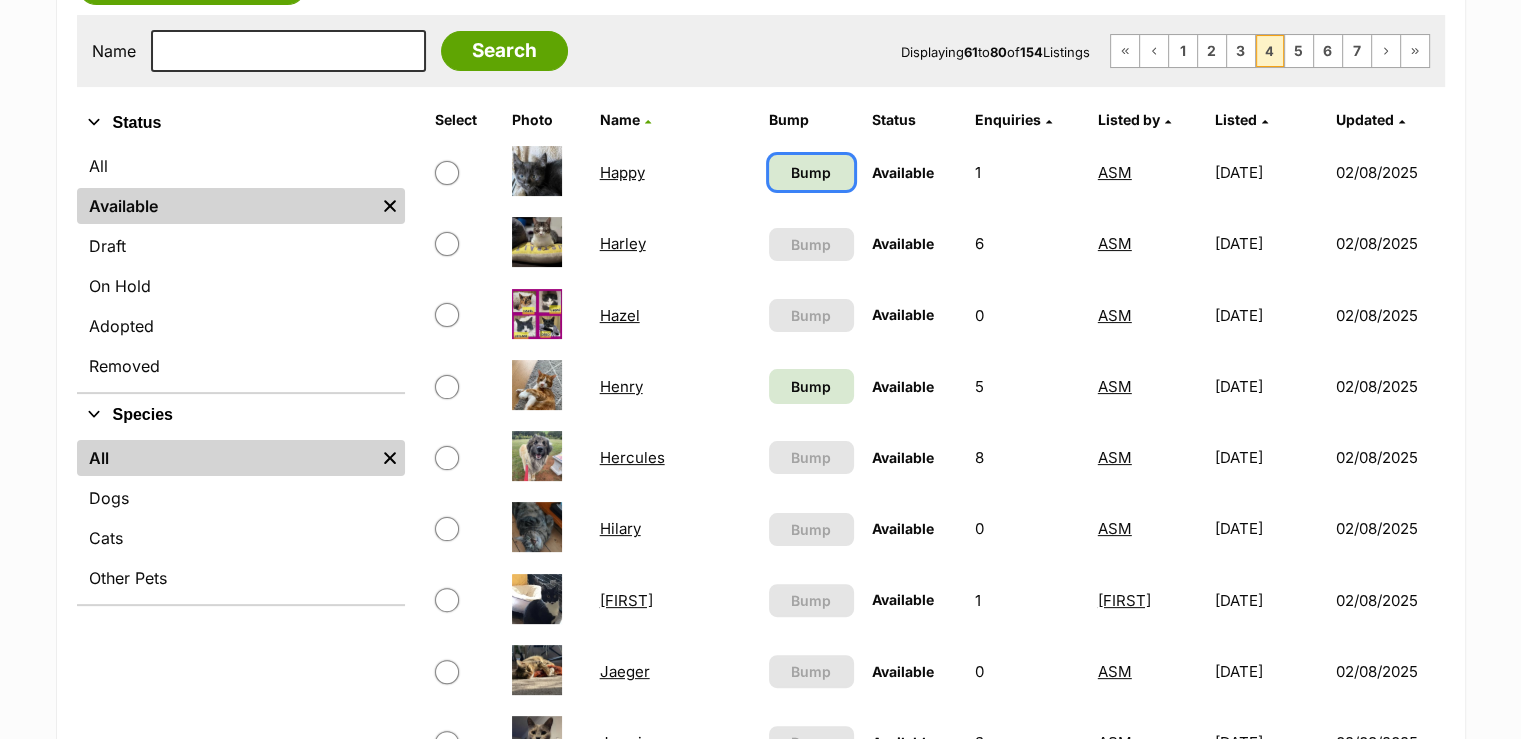 scroll, scrollTop: 400, scrollLeft: 0, axis: vertical 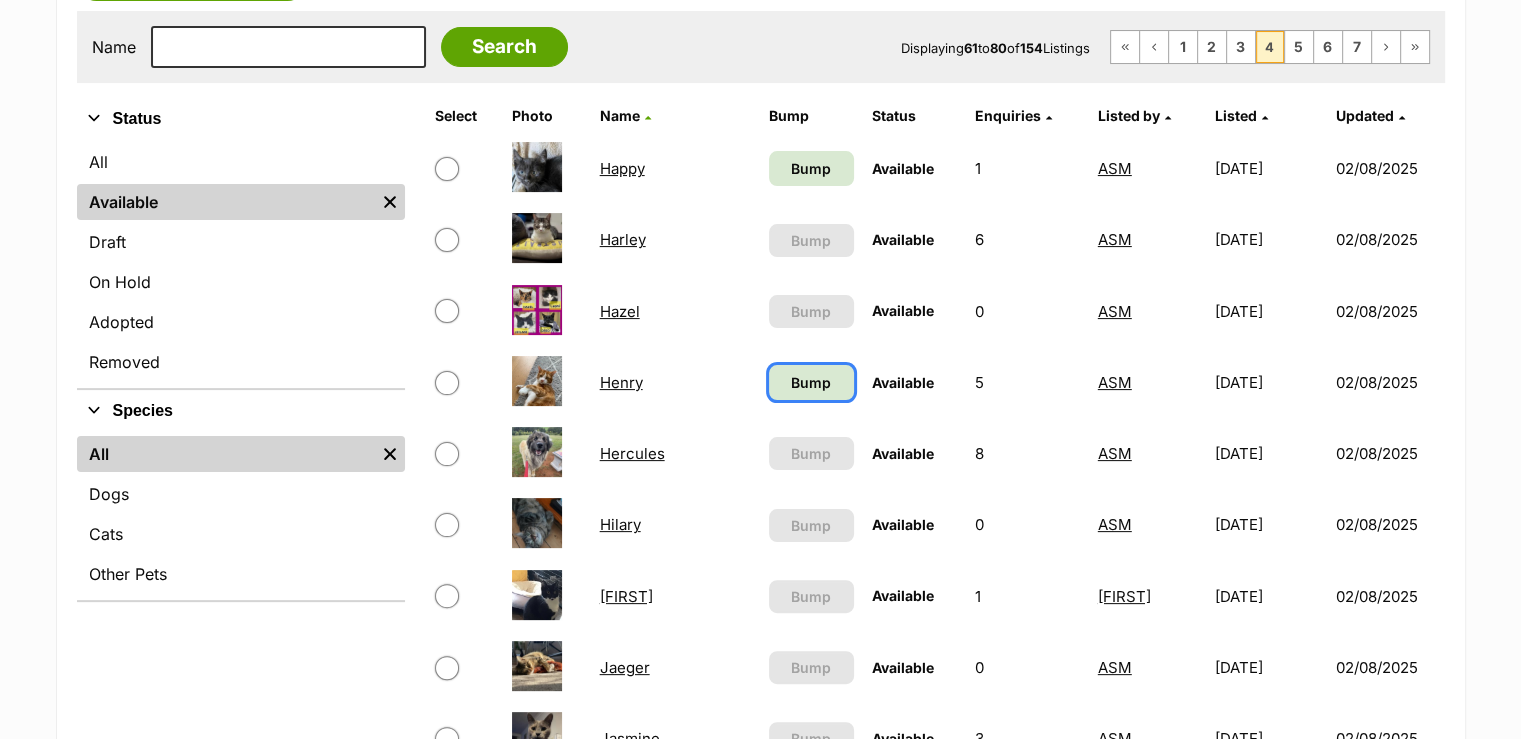 click on "Bump" at bounding box center (811, 382) 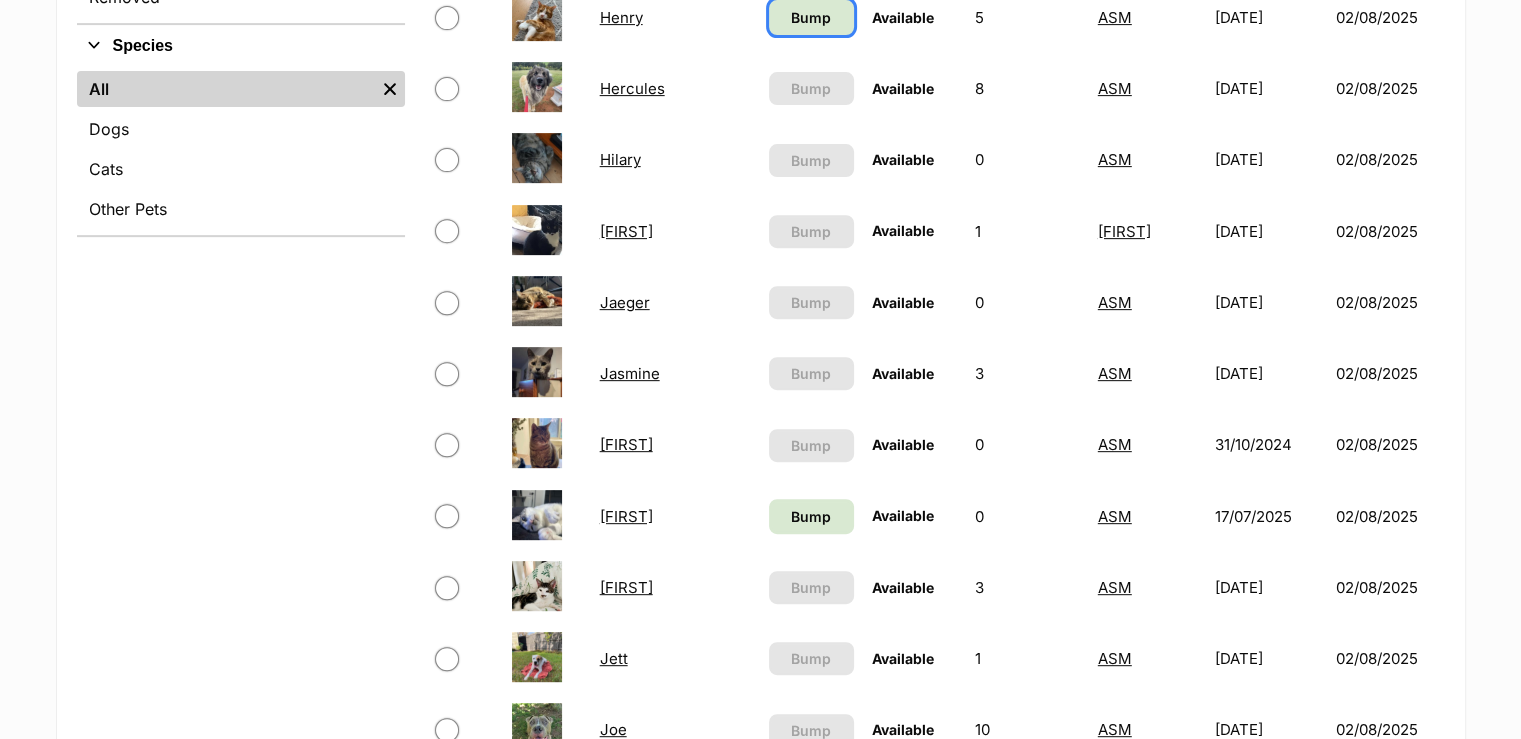 scroll, scrollTop: 800, scrollLeft: 0, axis: vertical 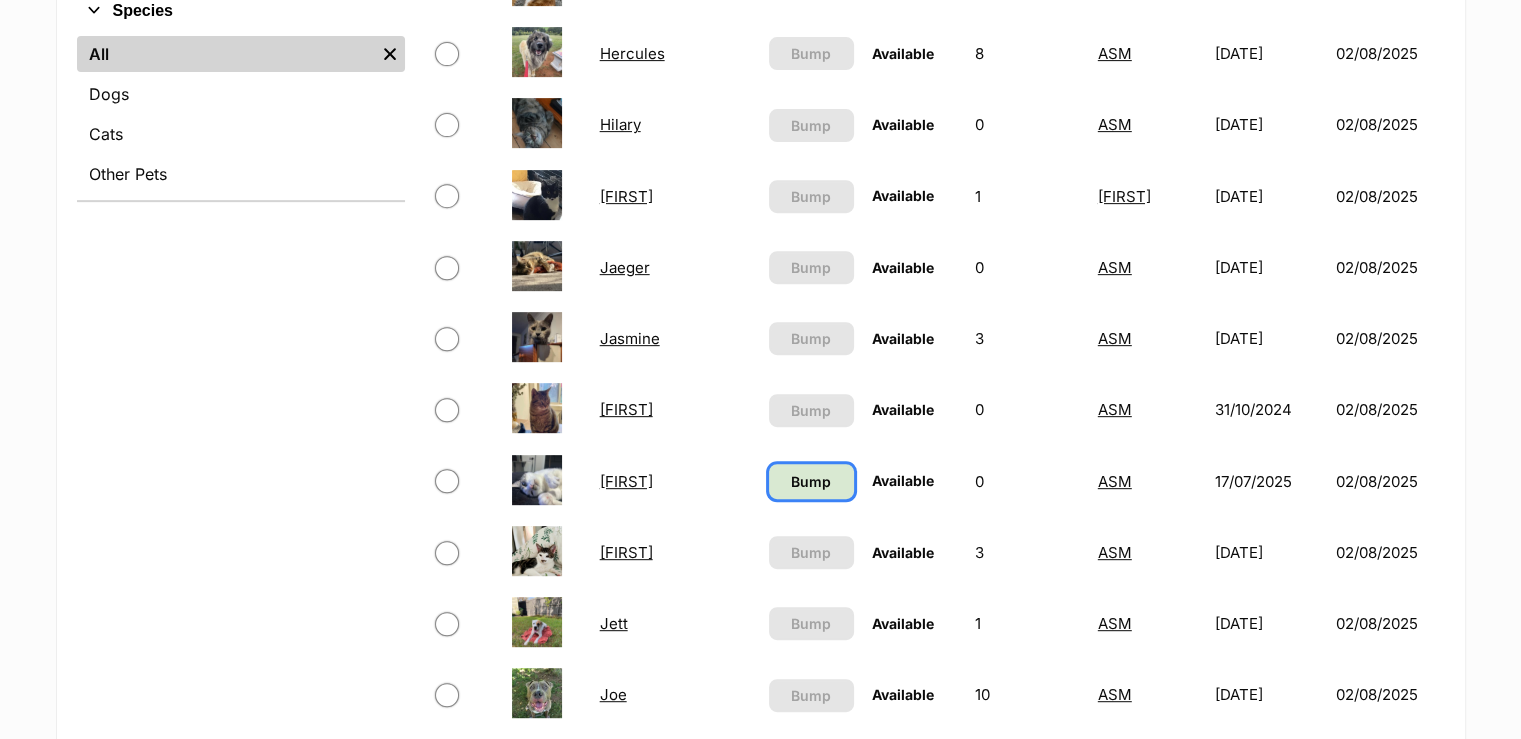 click on "Bump" at bounding box center (811, 481) 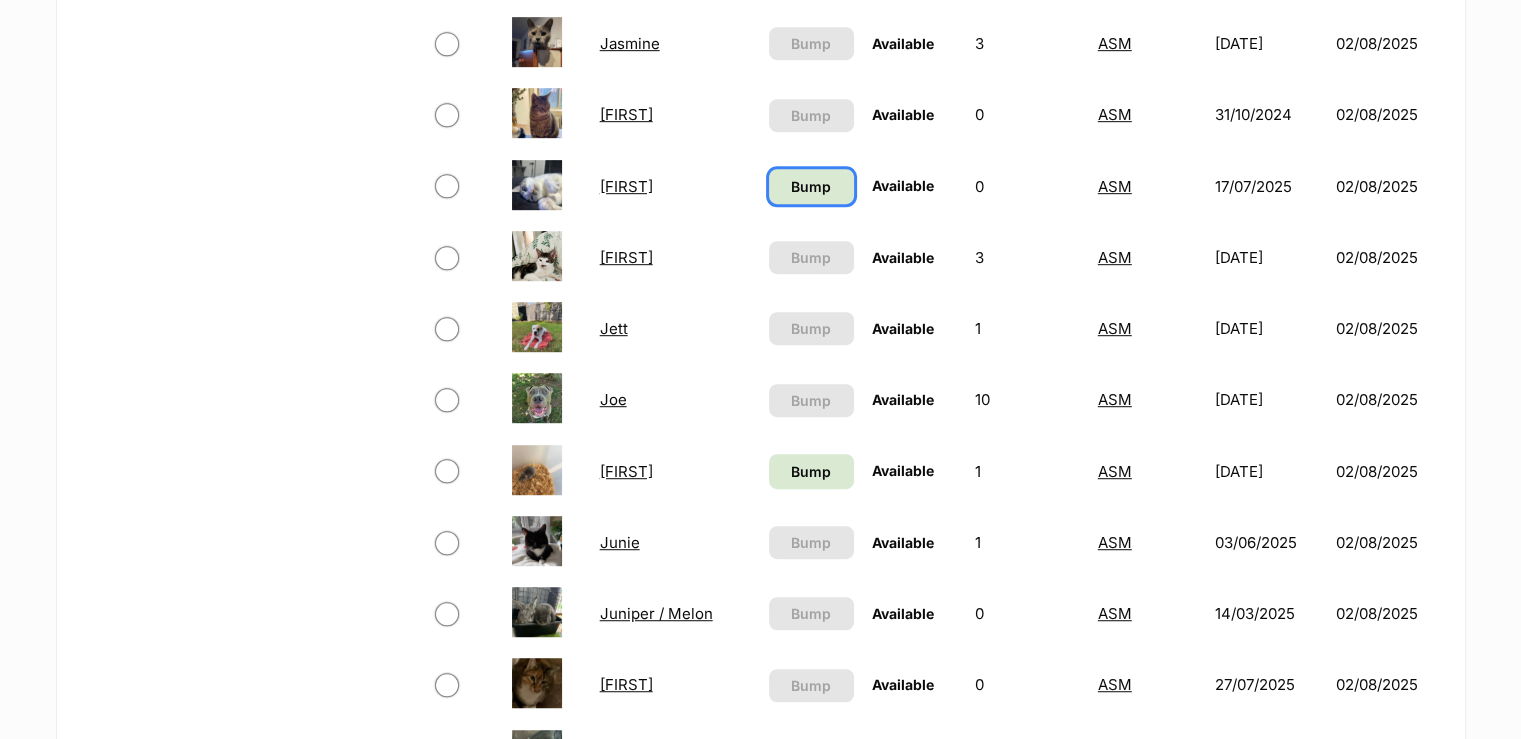 scroll, scrollTop: 1100, scrollLeft: 0, axis: vertical 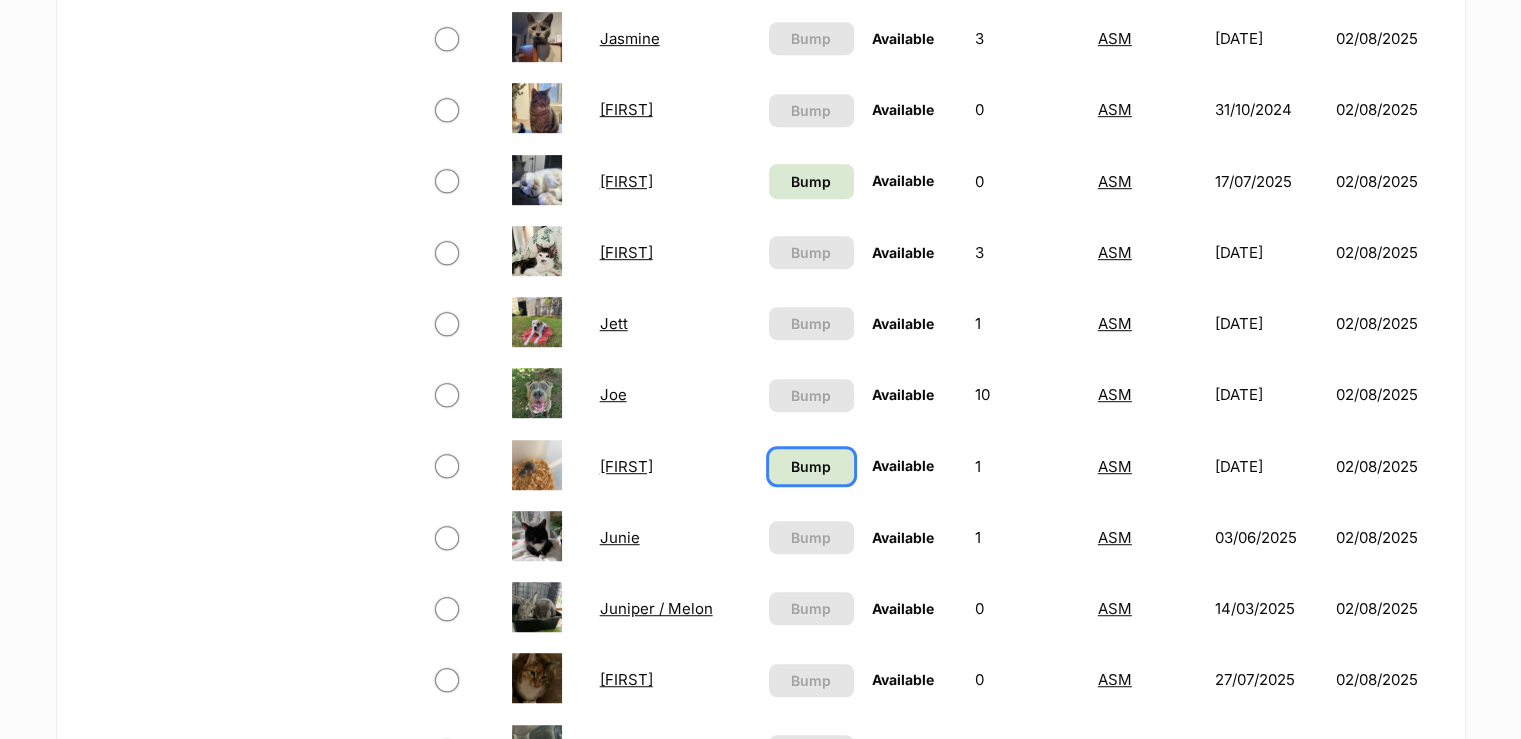 click on "Bump" at bounding box center [811, 466] 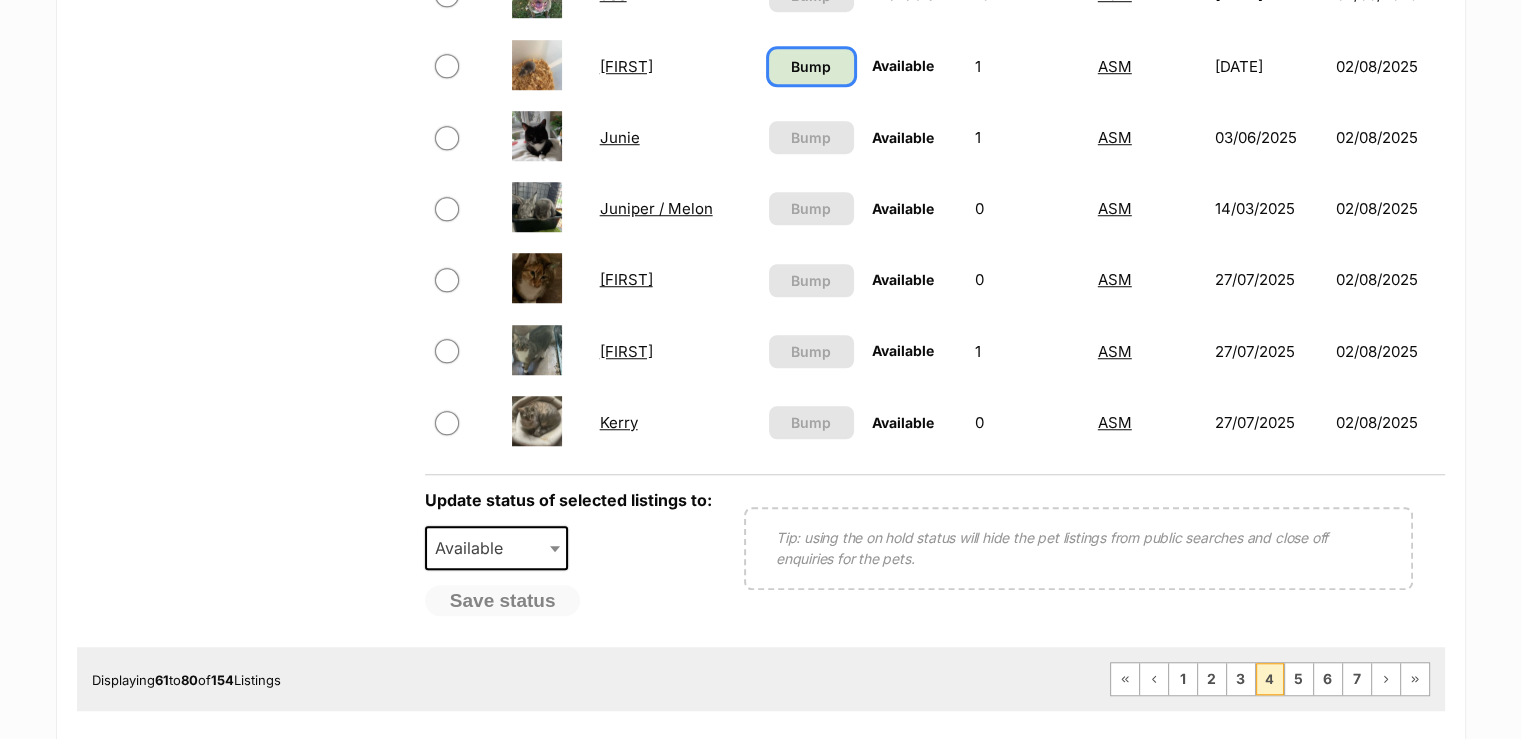 scroll, scrollTop: 1600, scrollLeft: 0, axis: vertical 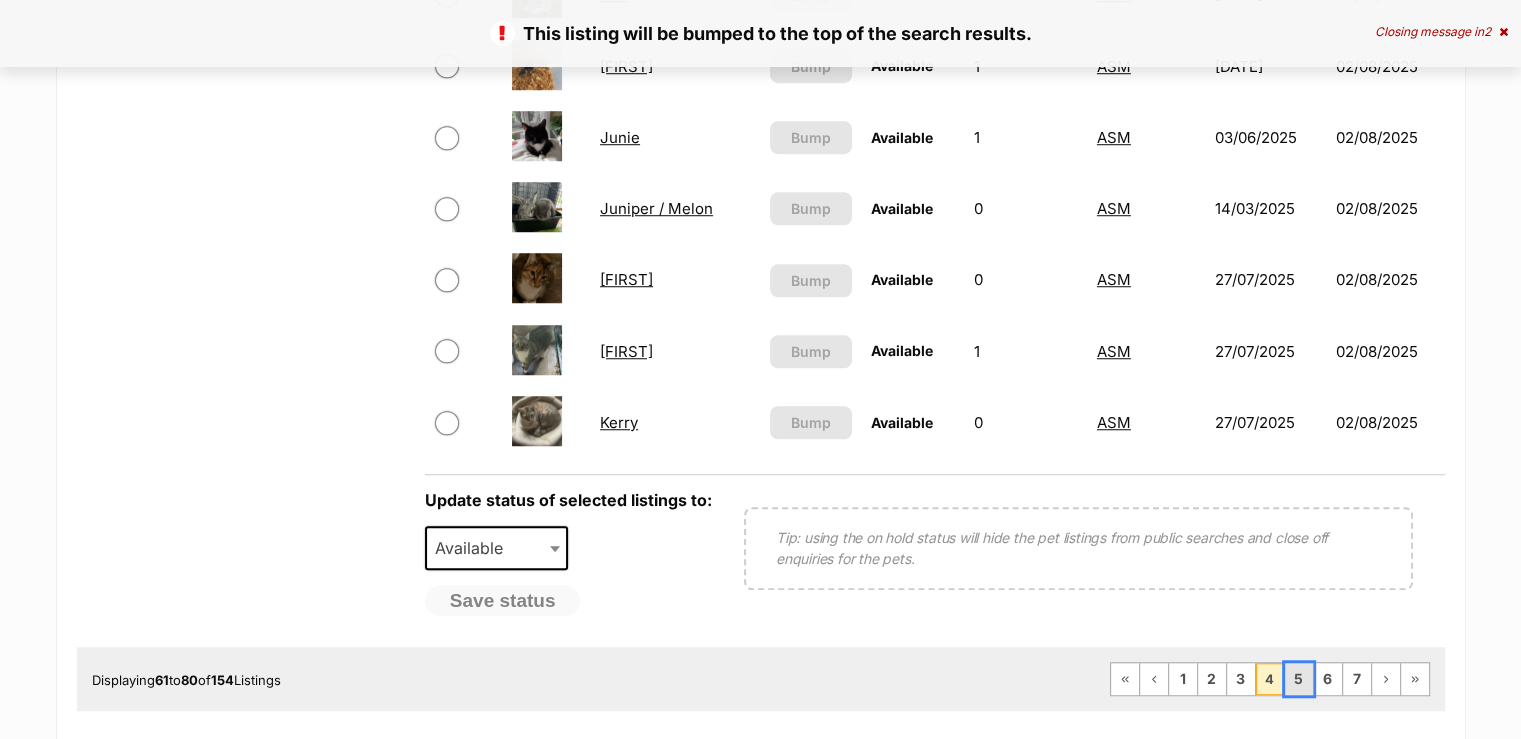 click on "5" at bounding box center (1299, 679) 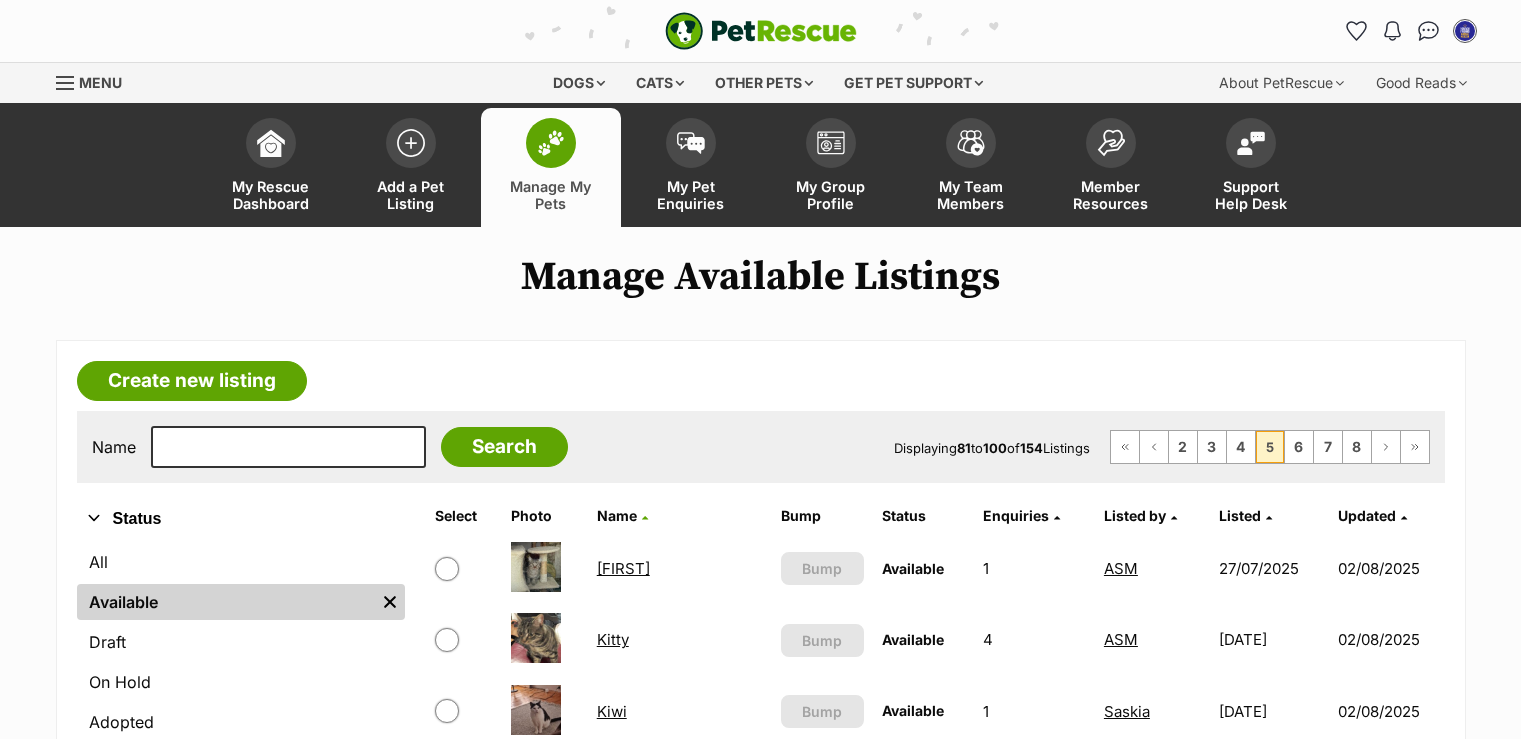 scroll, scrollTop: 0, scrollLeft: 0, axis: both 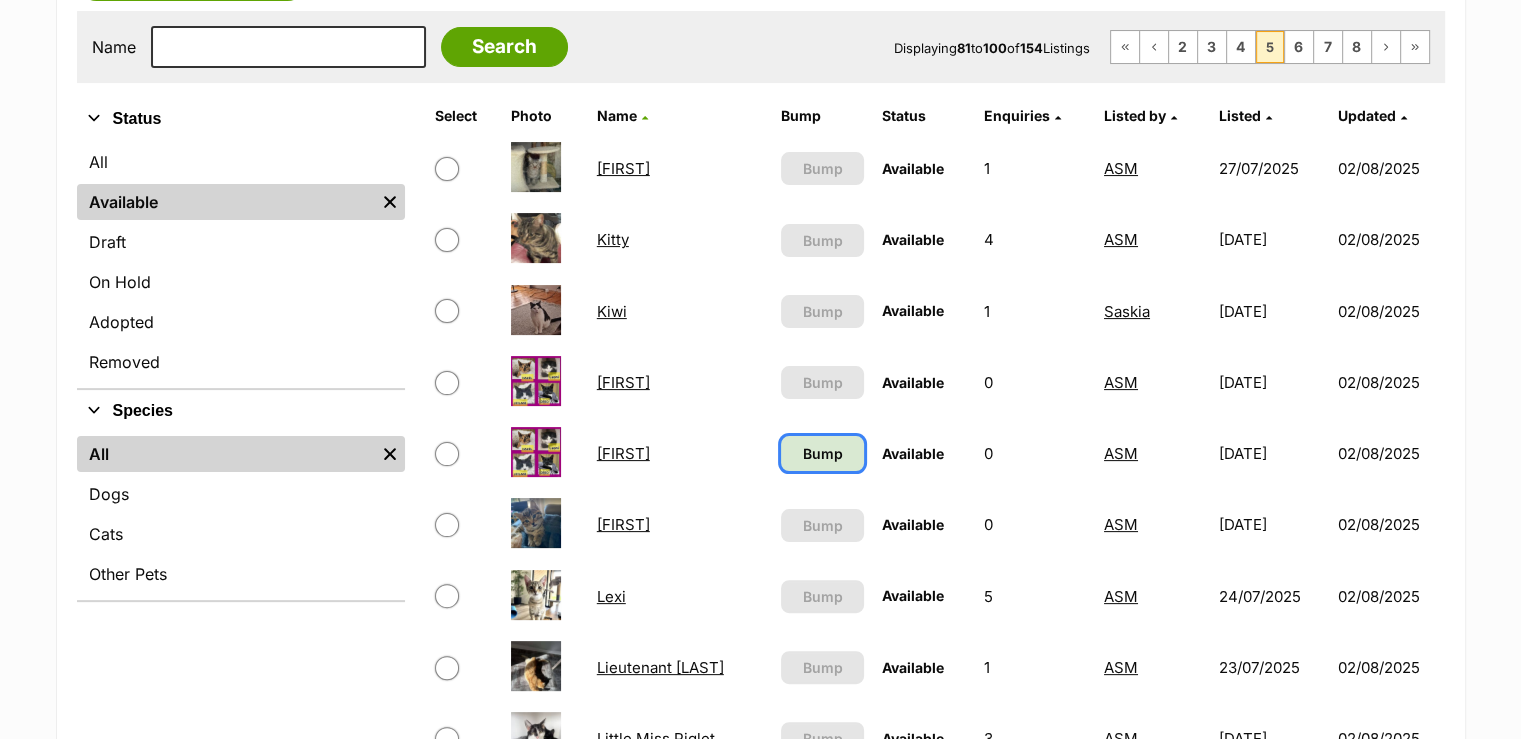 click on "Bump" at bounding box center [822, 453] 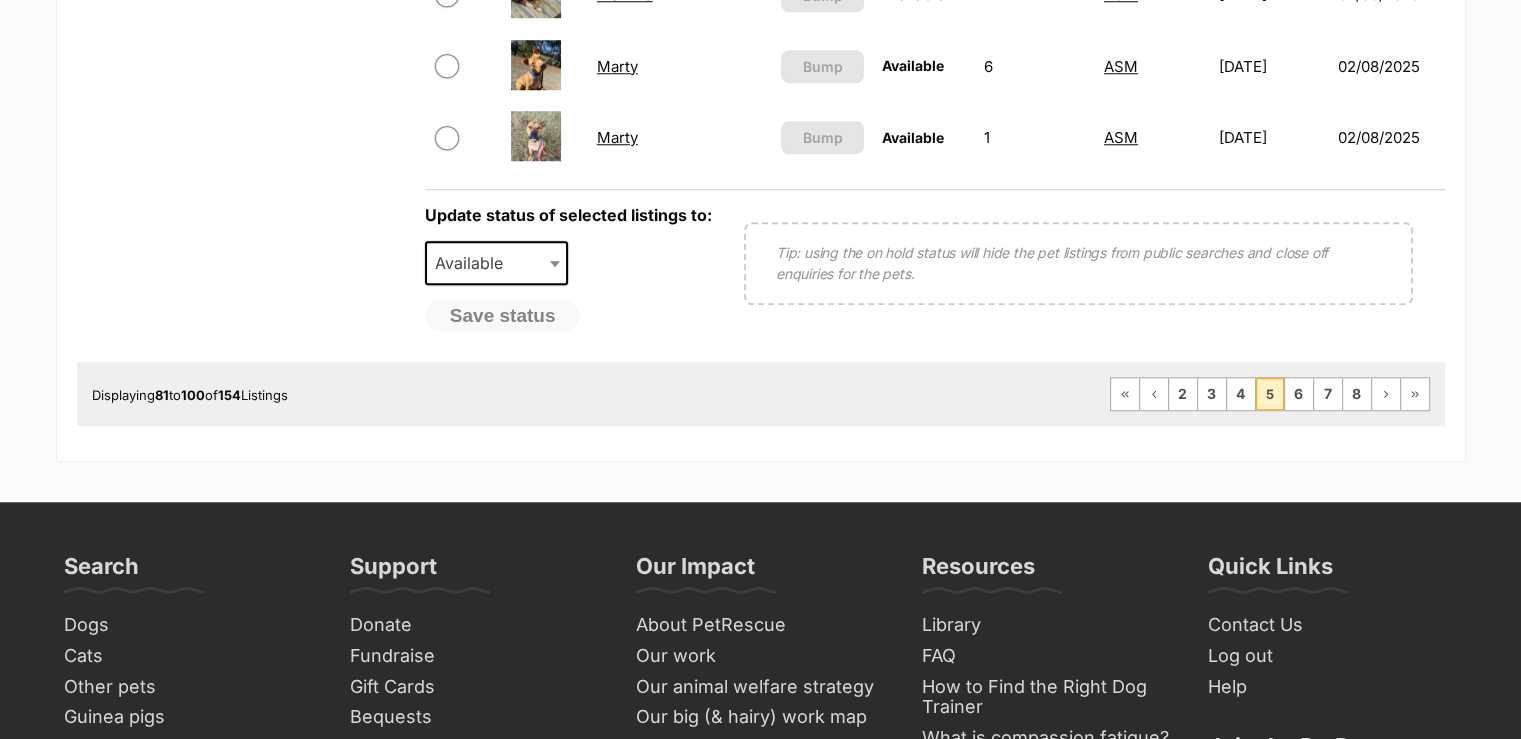 scroll, scrollTop: 1800, scrollLeft: 0, axis: vertical 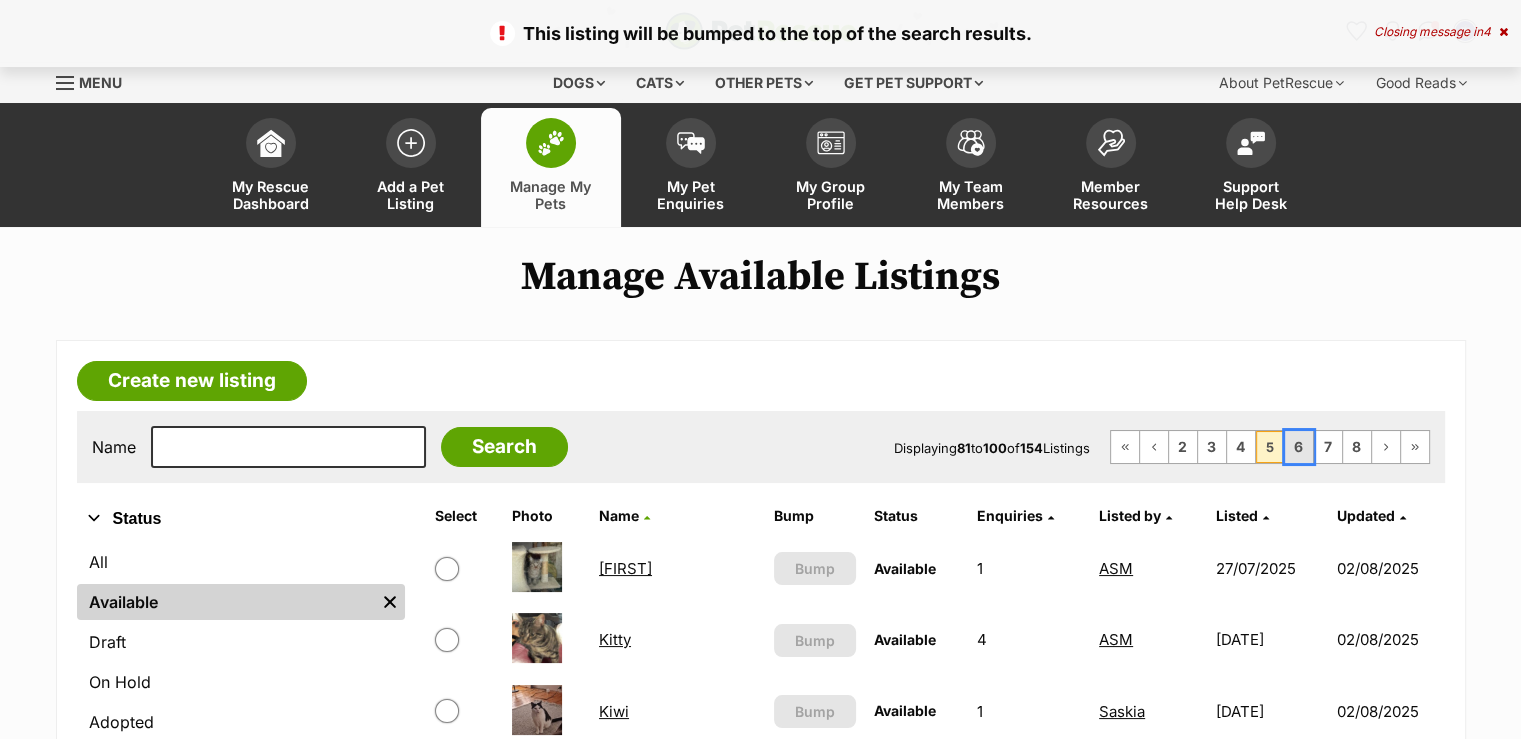 click on "6" at bounding box center [1299, 447] 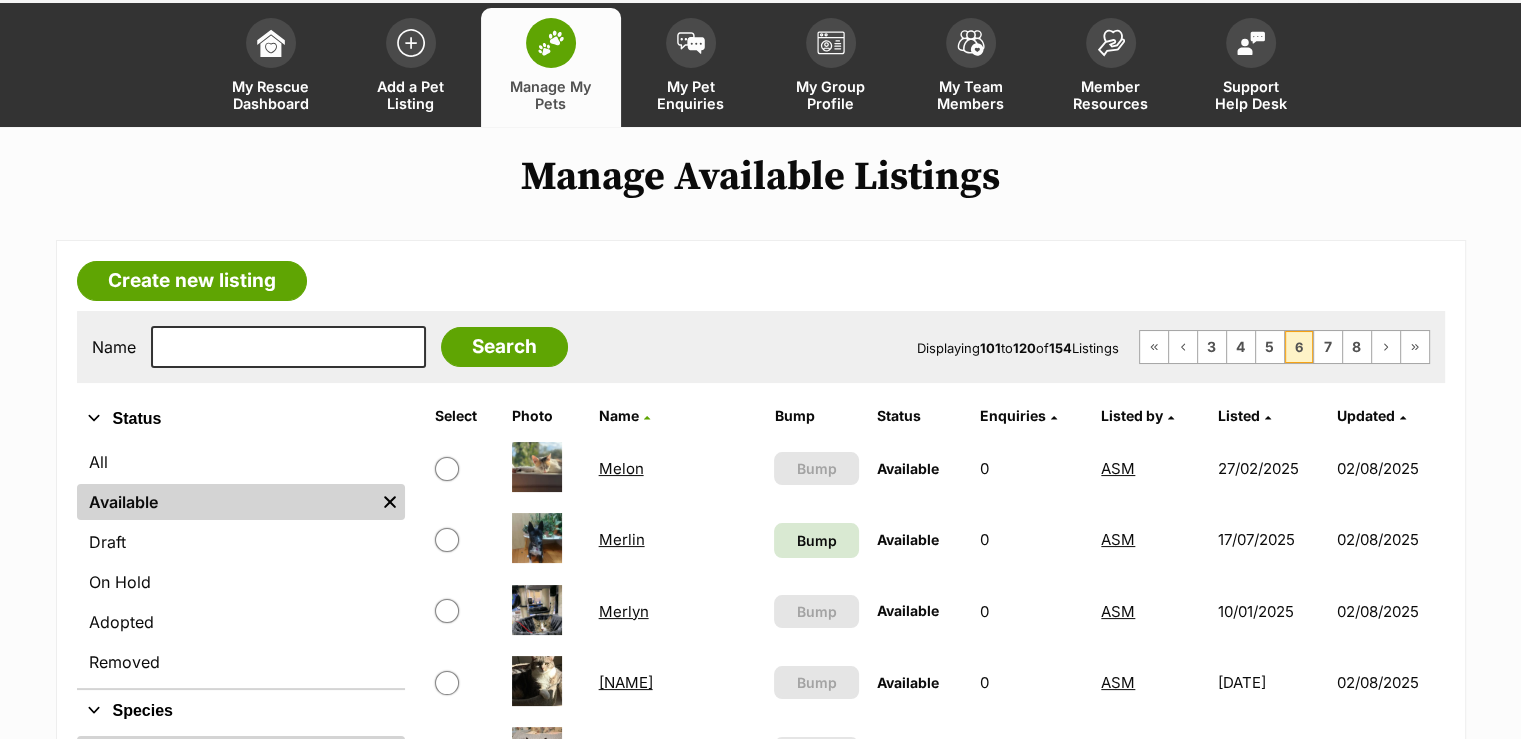scroll, scrollTop: 0, scrollLeft: 0, axis: both 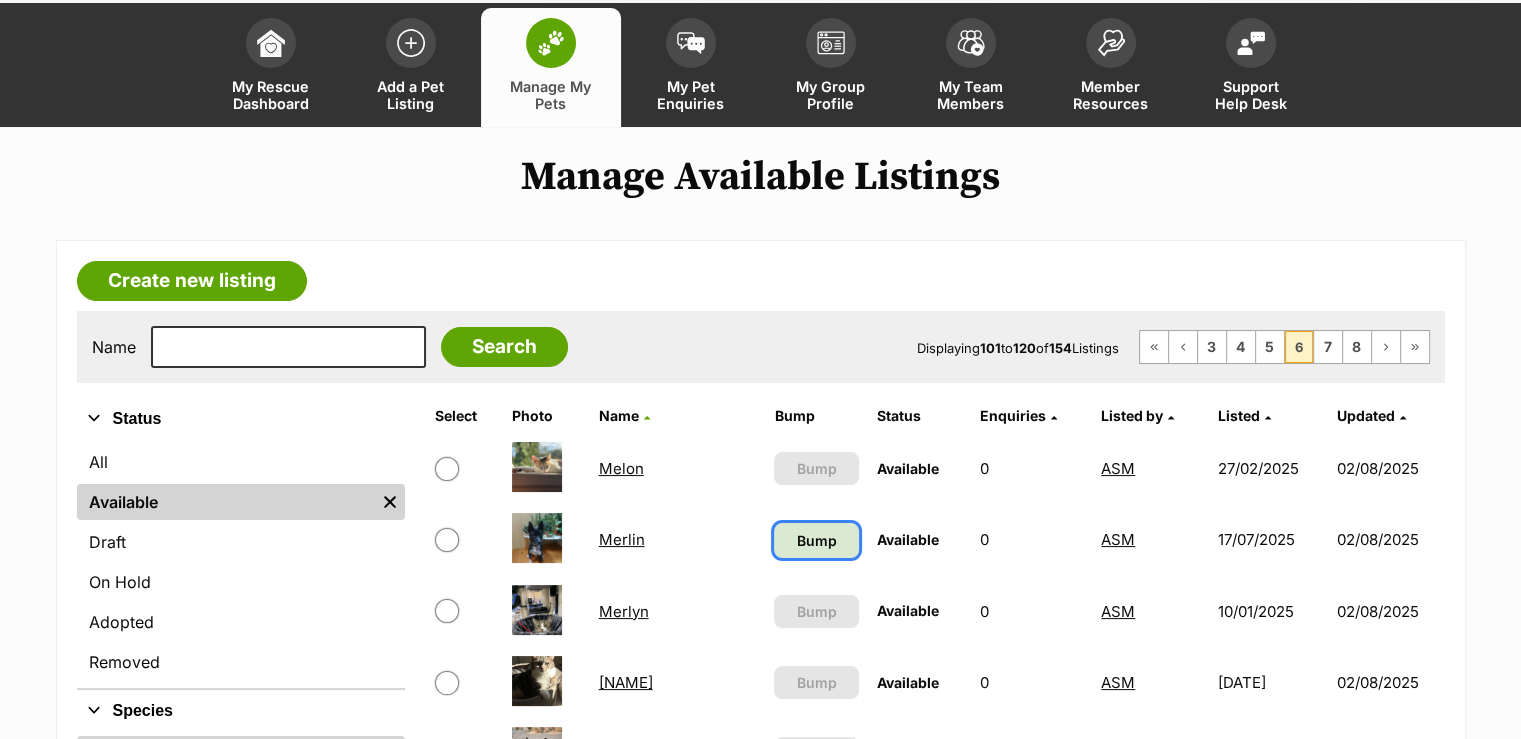 click on "Bump" at bounding box center (817, 540) 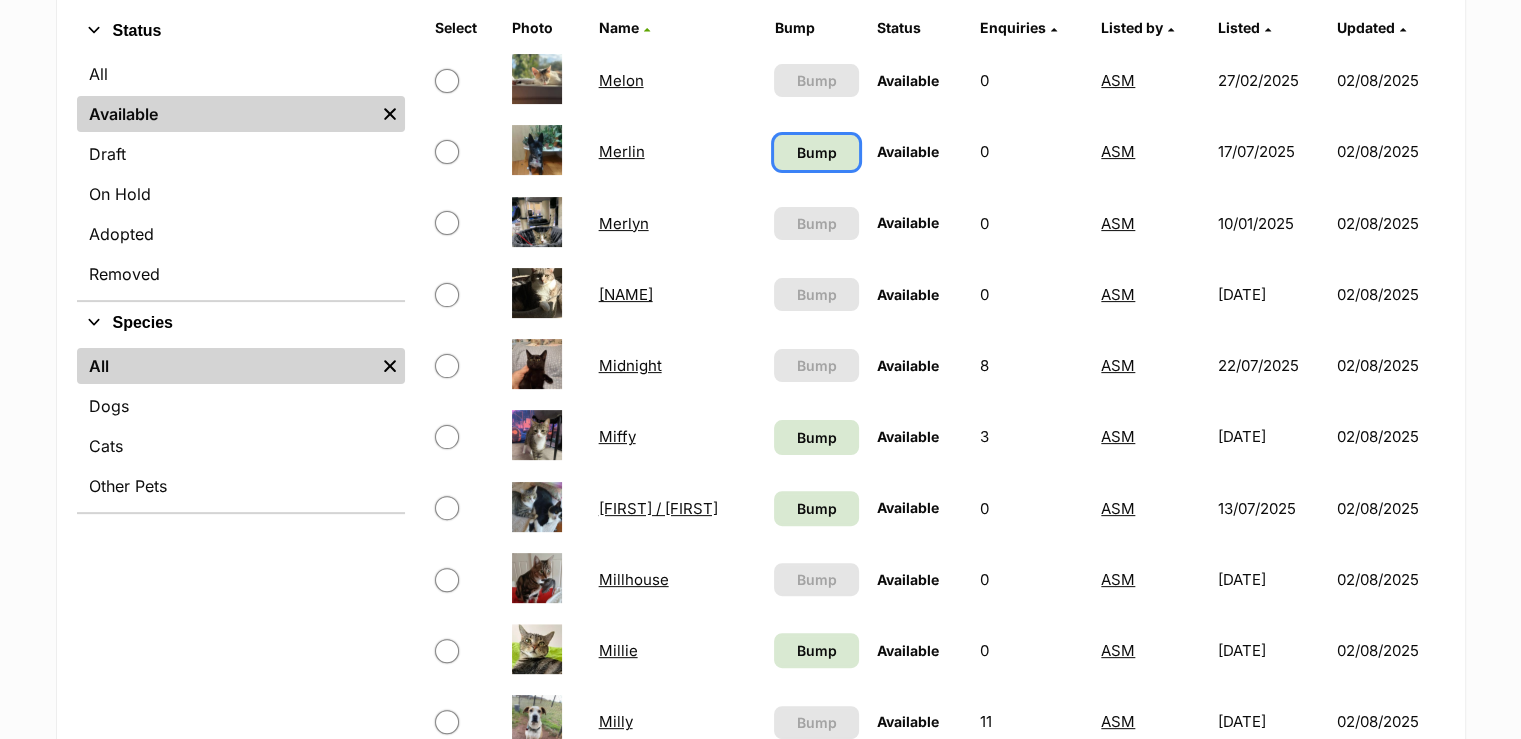 scroll, scrollTop: 500, scrollLeft: 0, axis: vertical 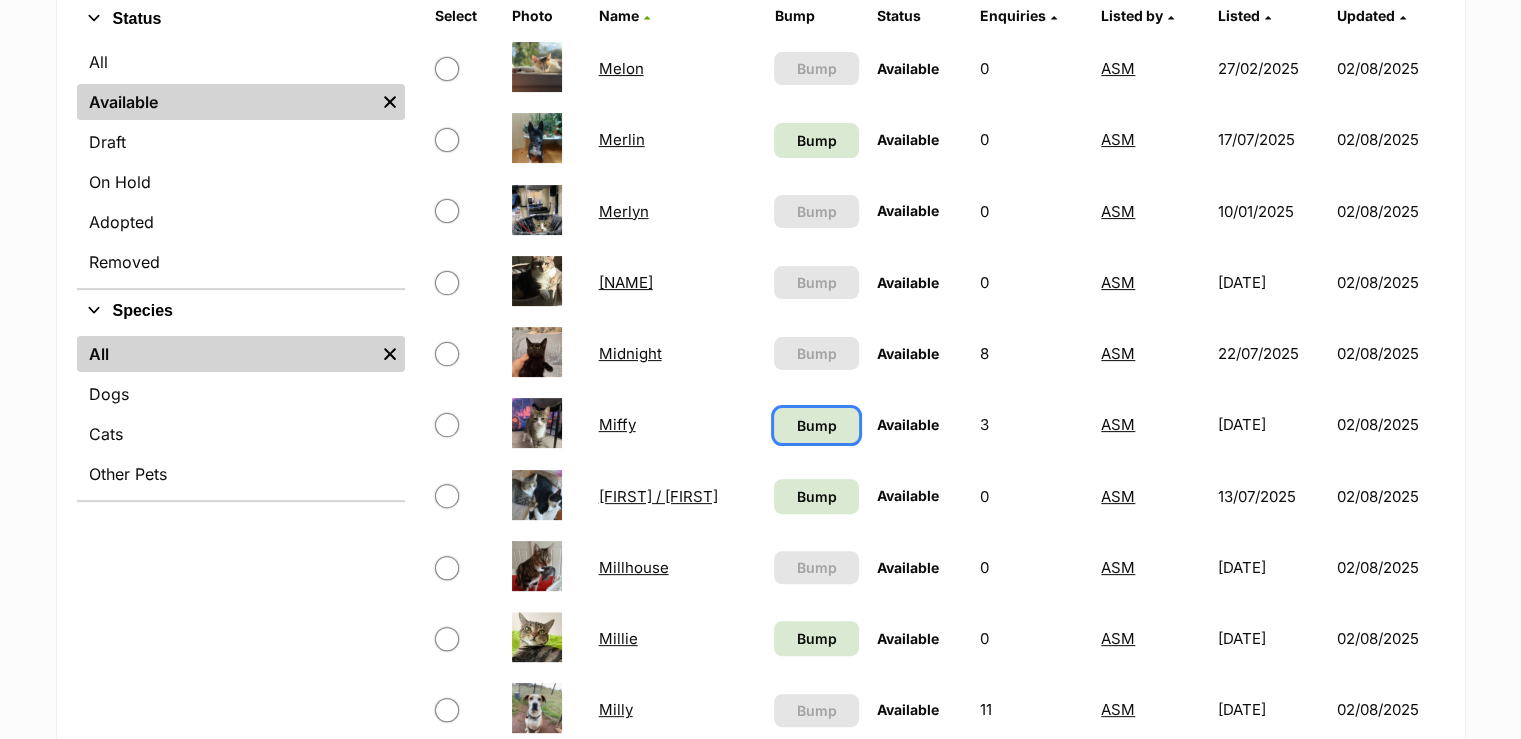 click on "Bump" at bounding box center [817, 425] 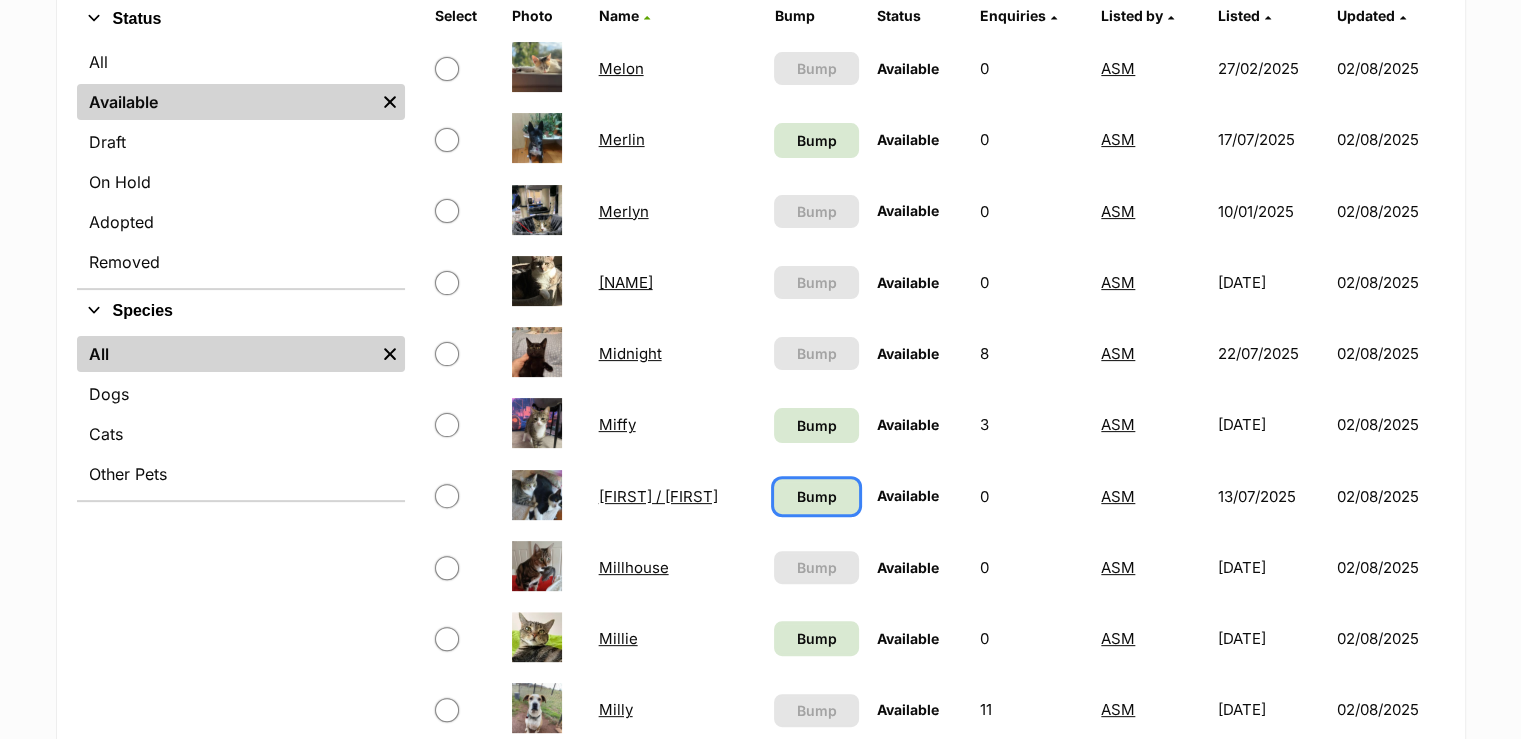 click on "Bump" at bounding box center (816, 496) 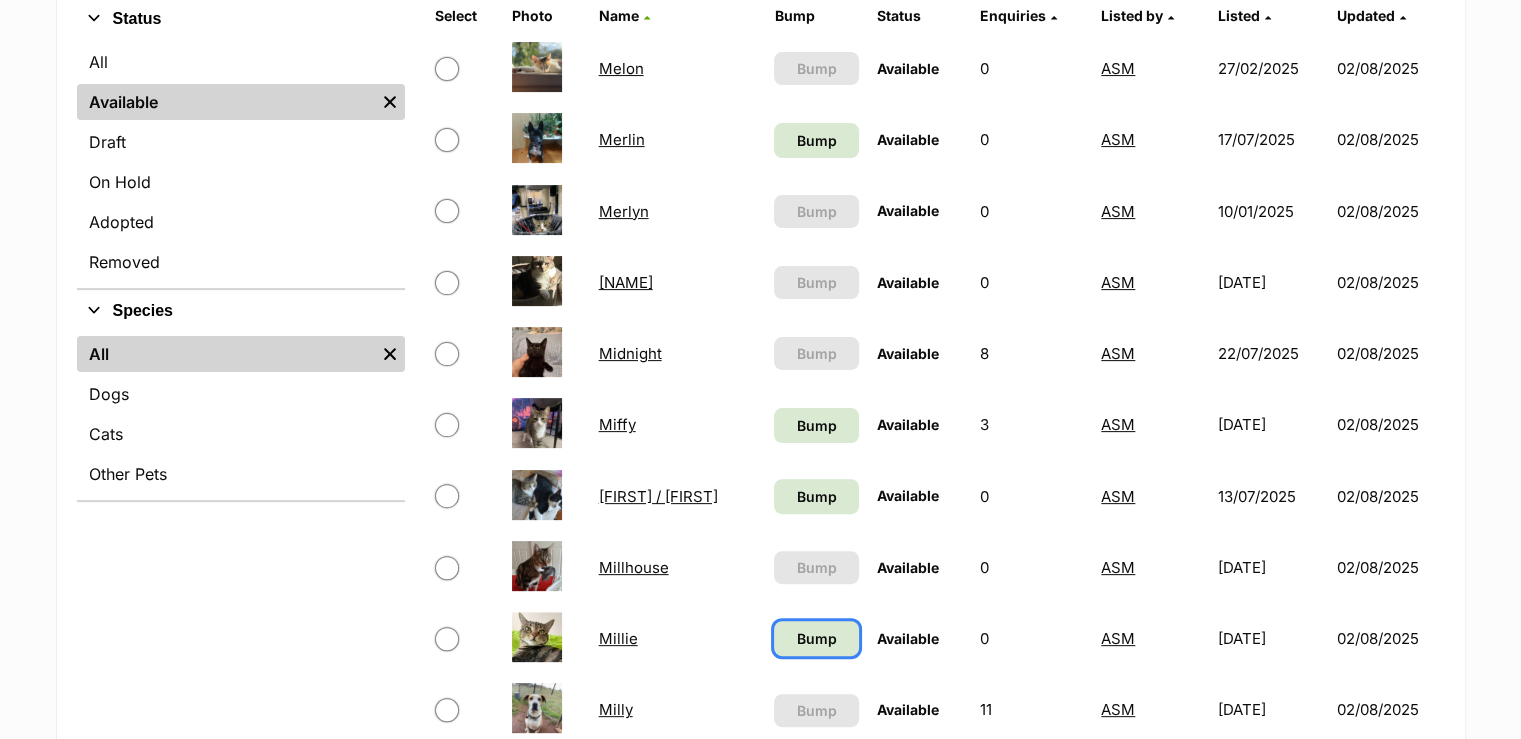 click on "Bump" at bounding box center (816, 638) 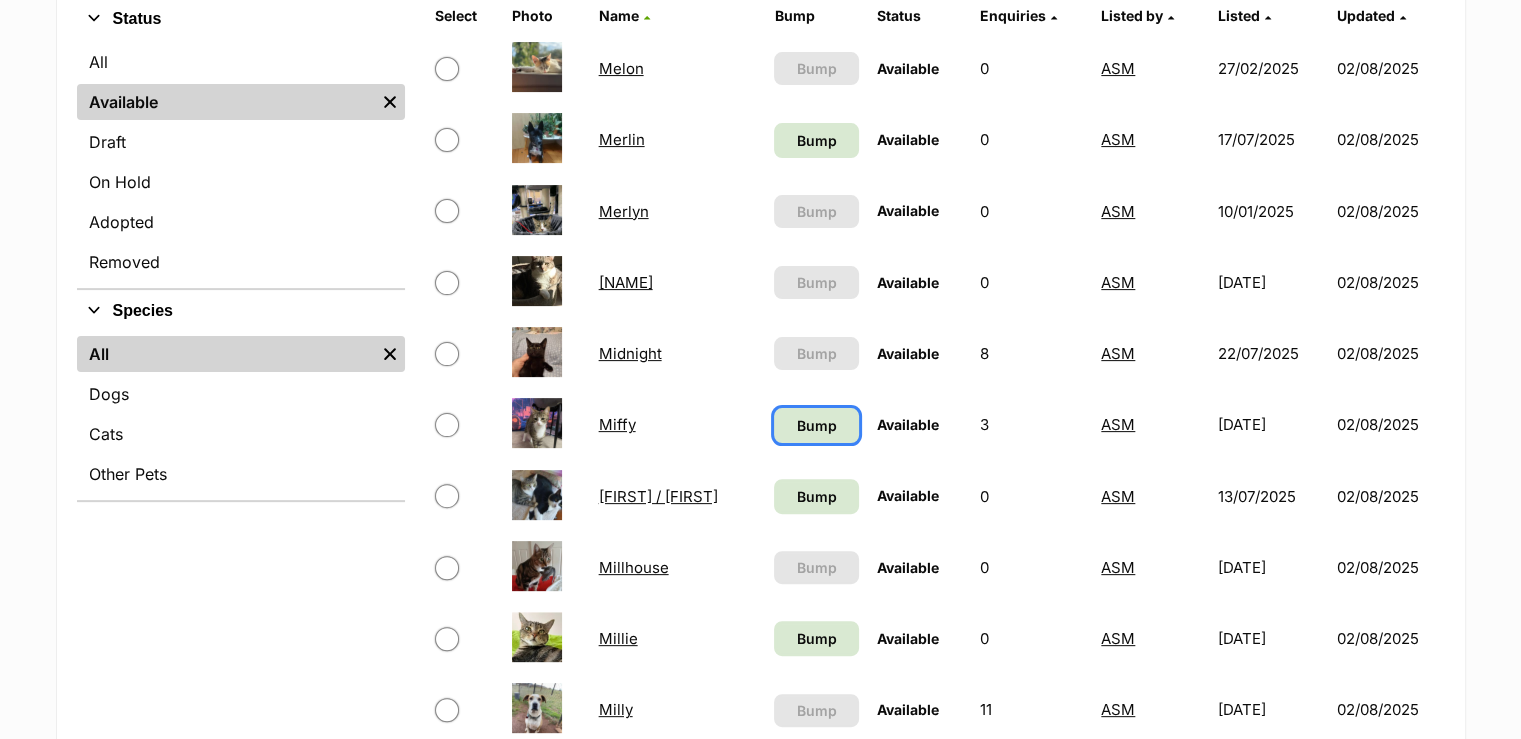 click on "Bump" at bounding box center [817, 425] 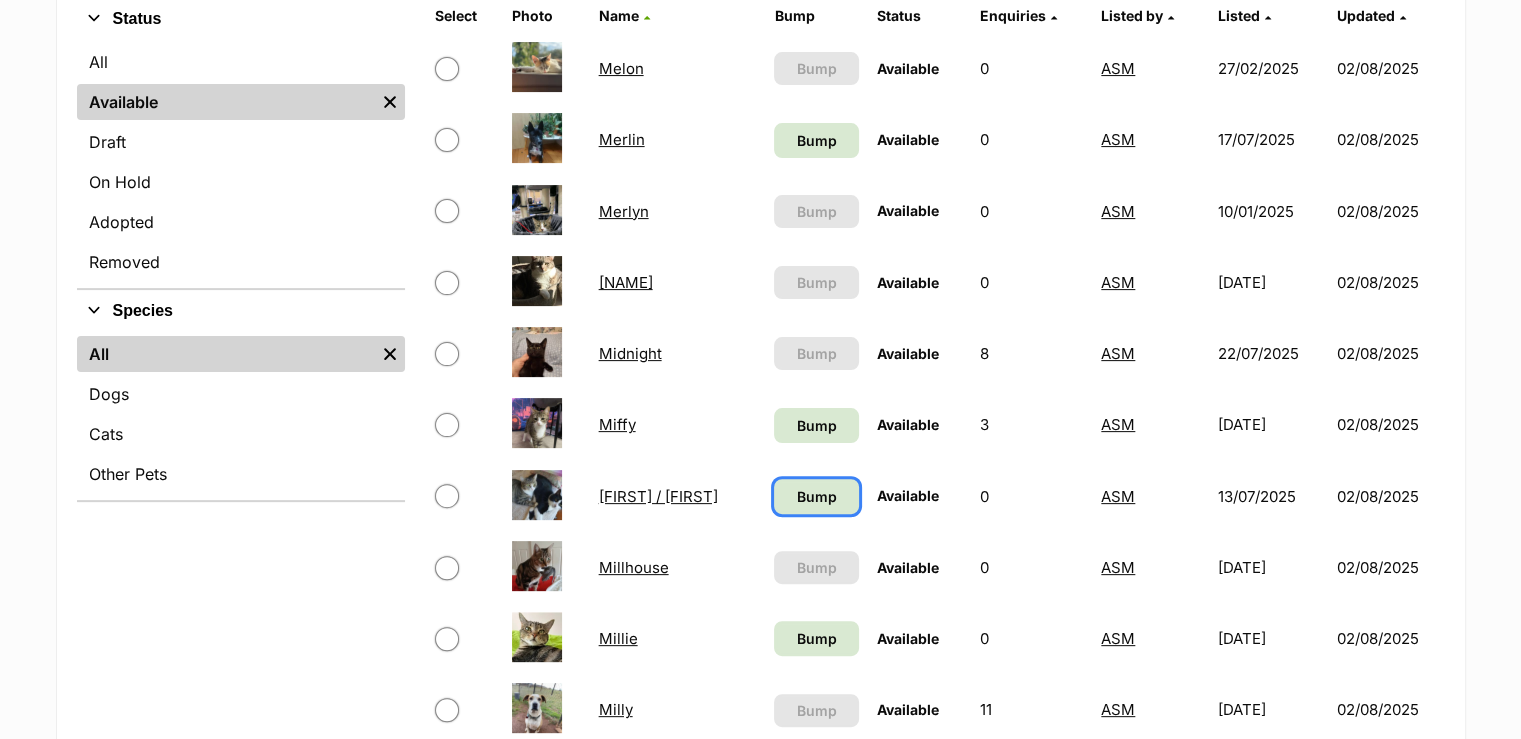 click on "Bump" at bounding box center [817, 496] 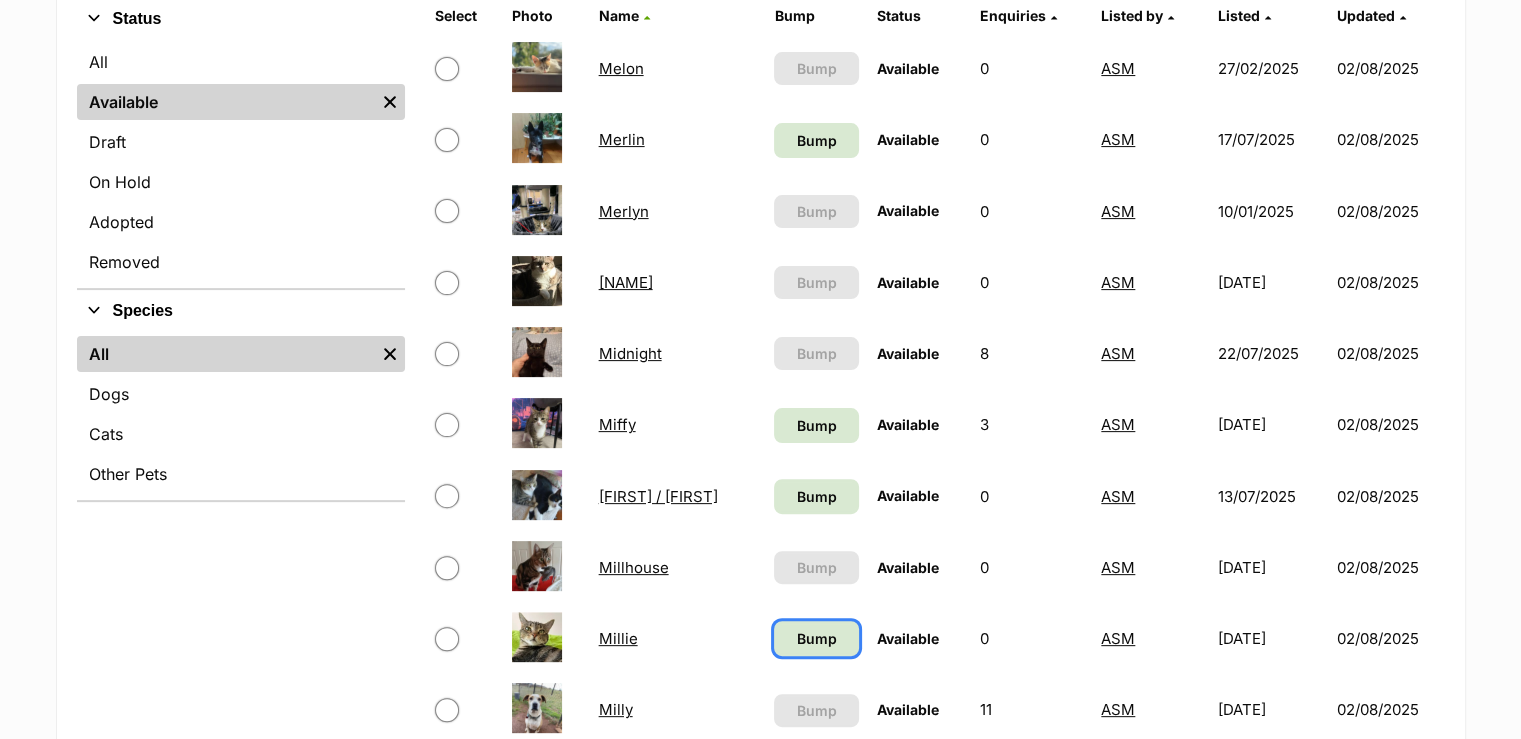 click on "Bump" at bounding box center (816, 638) 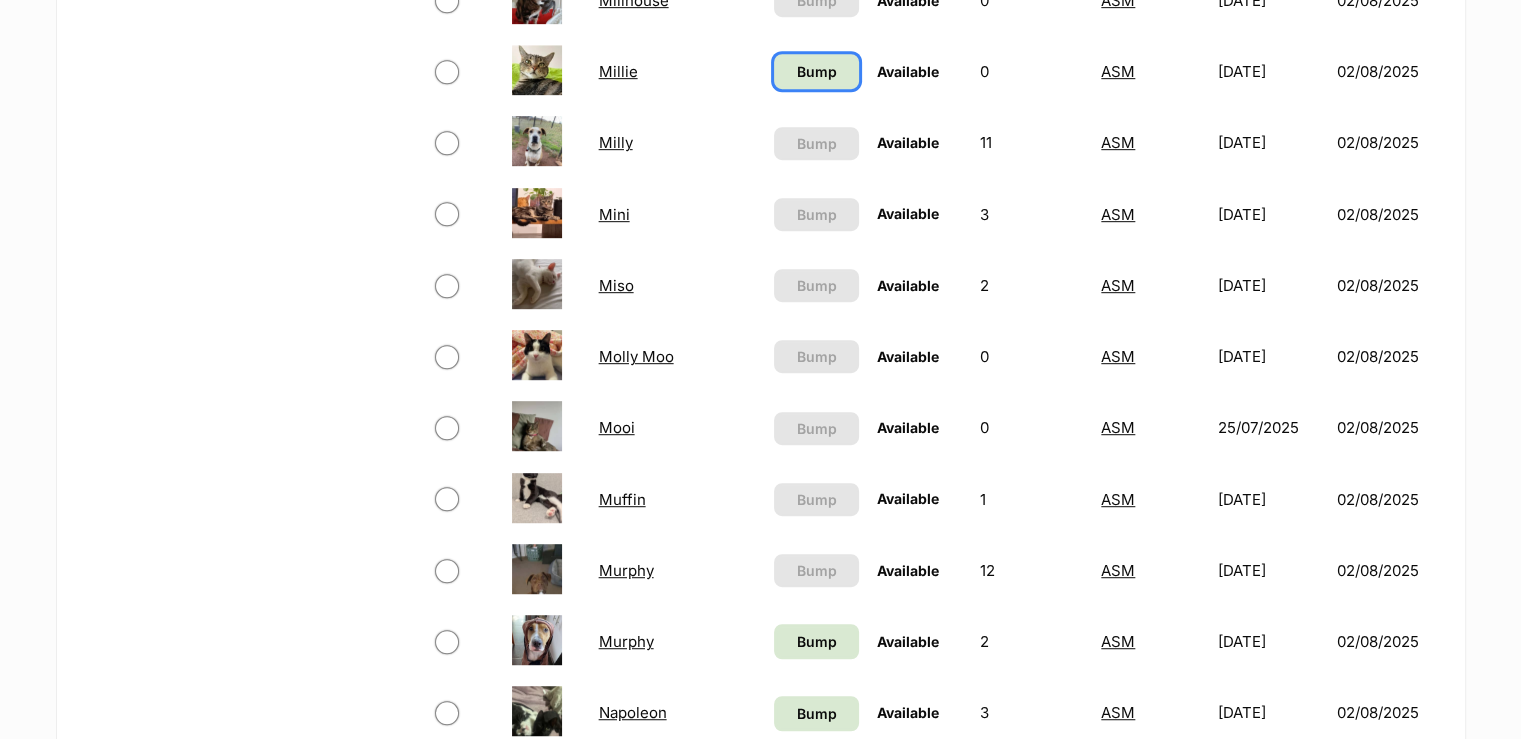scroll, scrollTop: 1100, scrollLeft: 0, axis: vertical 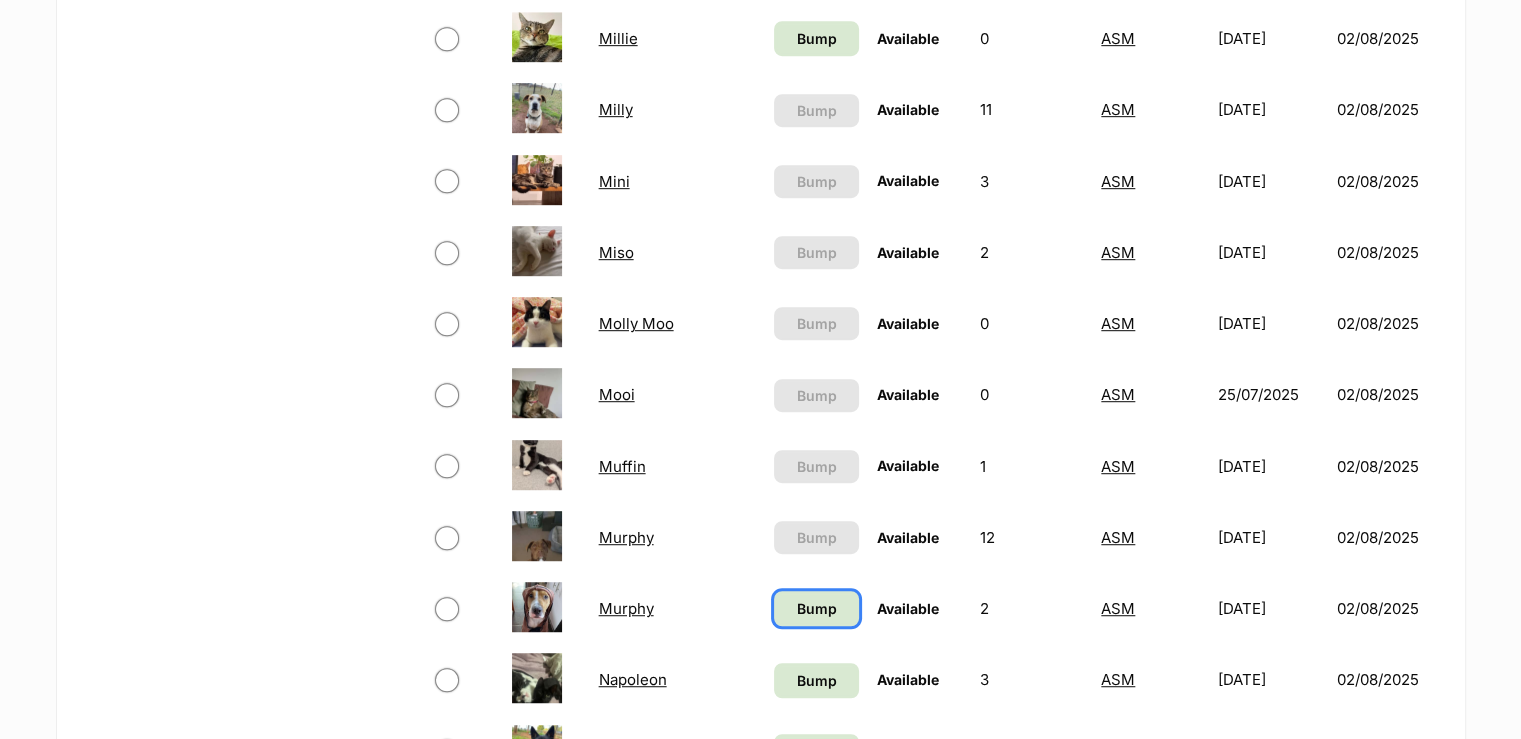 click on "Bump" at bounding box center [816, 608] 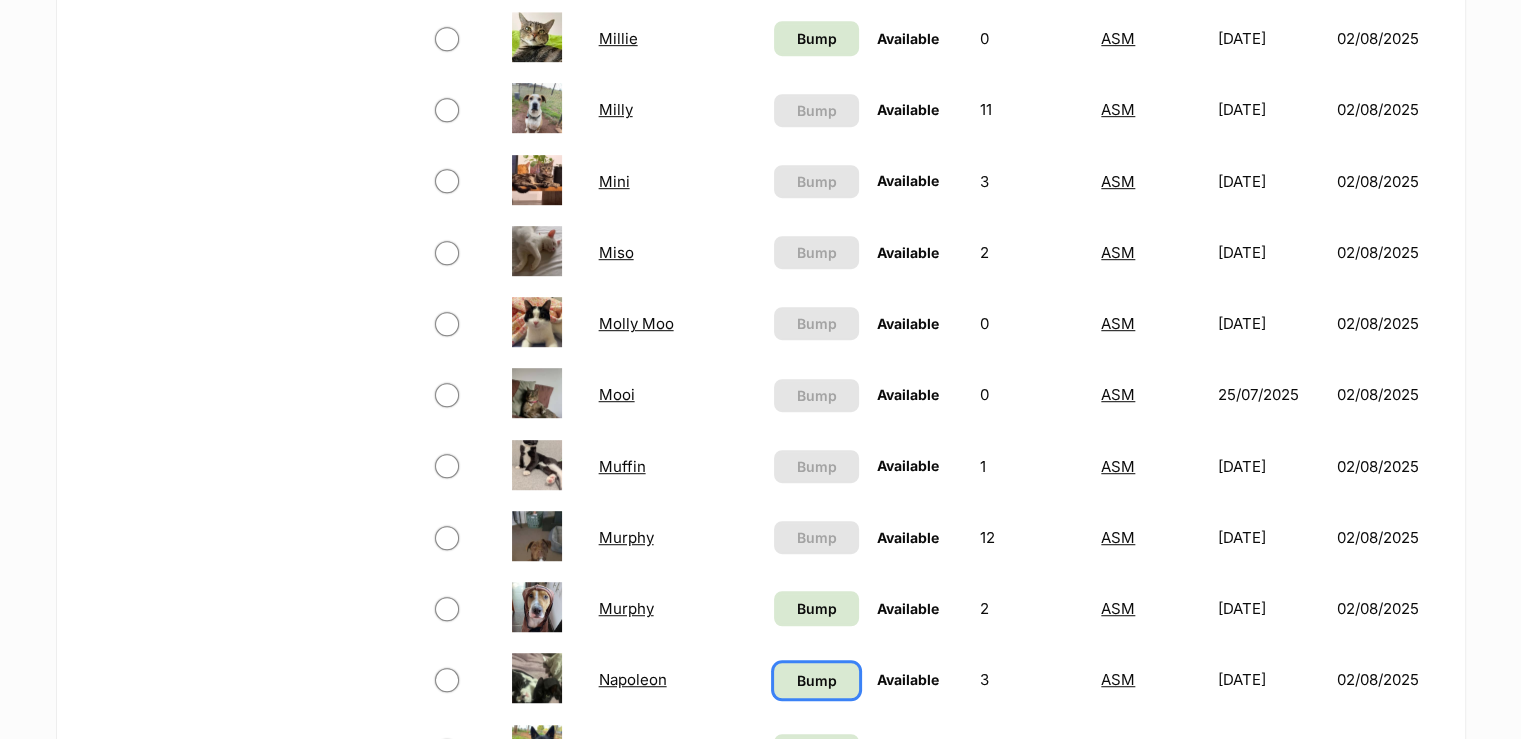 click on "Bump" at bounding box center (816, 680) 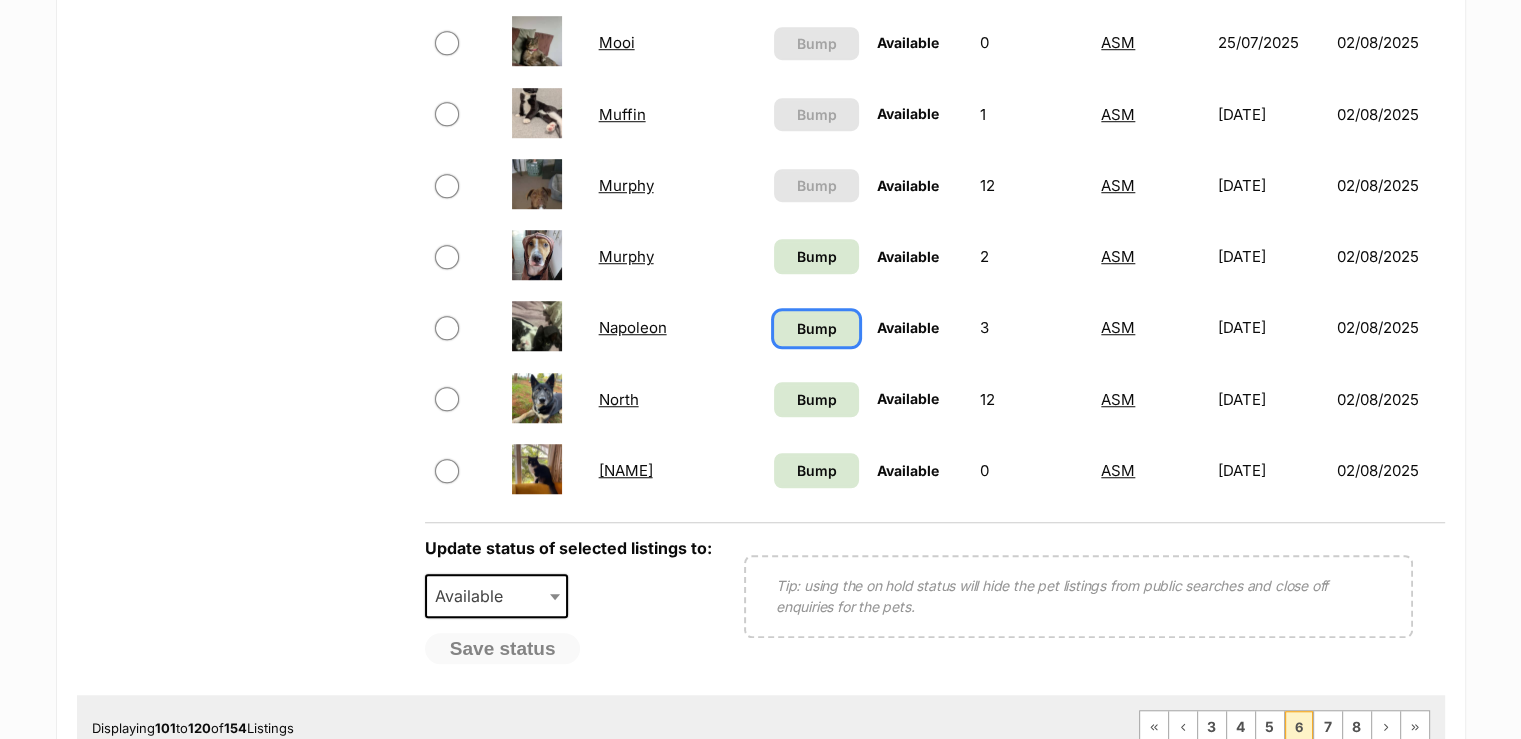 scroll, scrollTop: 1500, scrollLeft: 0, axis: vertical 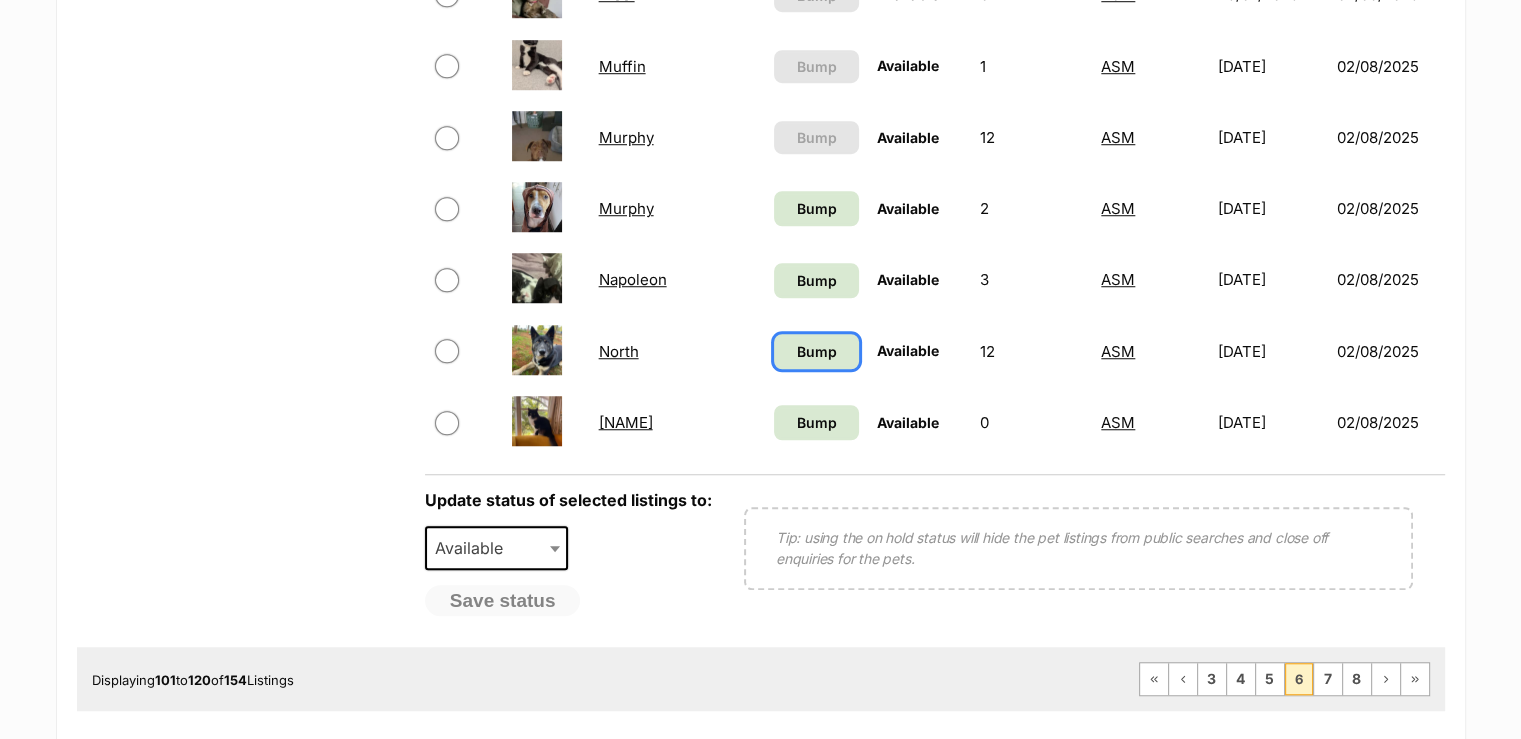 click on "Bump" at bounding box center (817, 351) 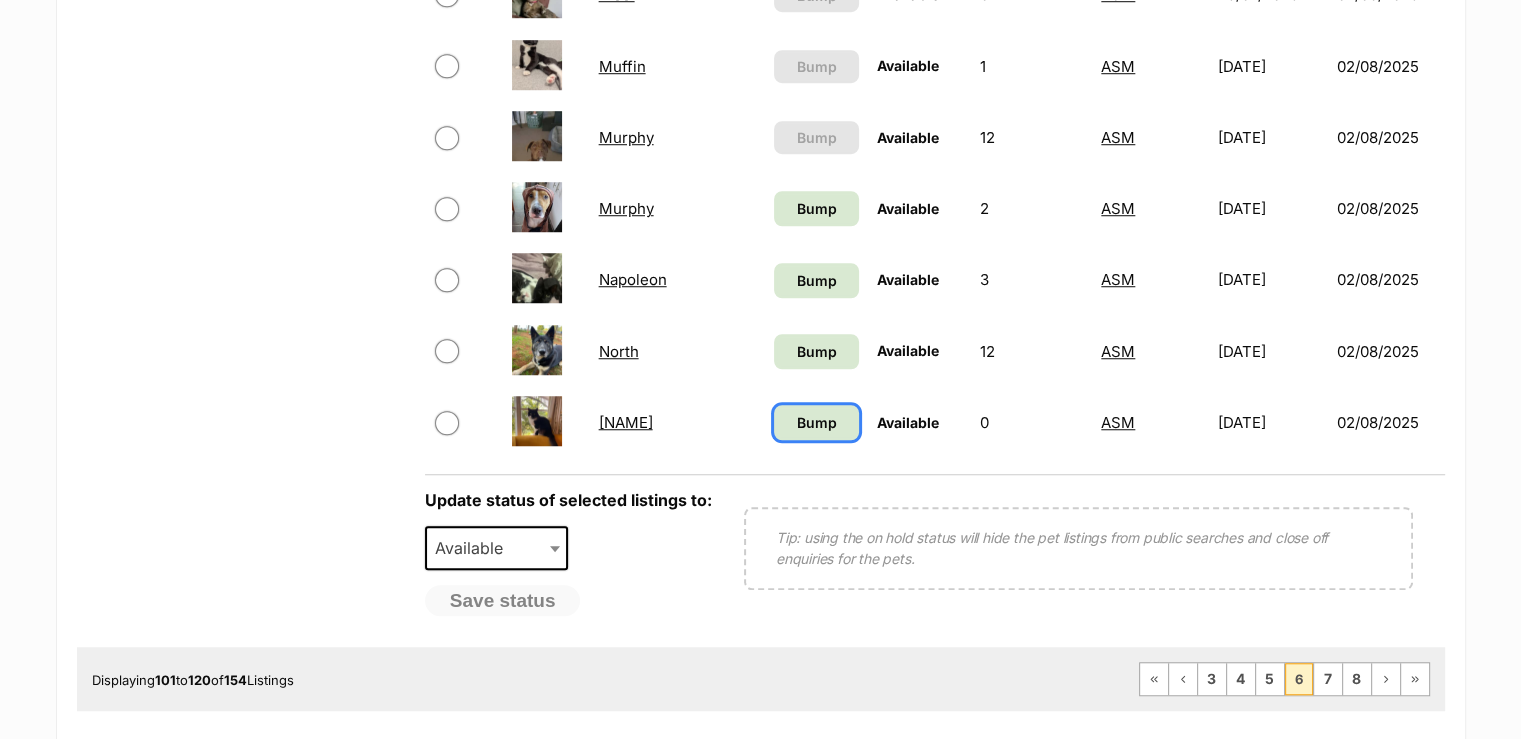 click on "Bump" at bounding box center (817, 422) 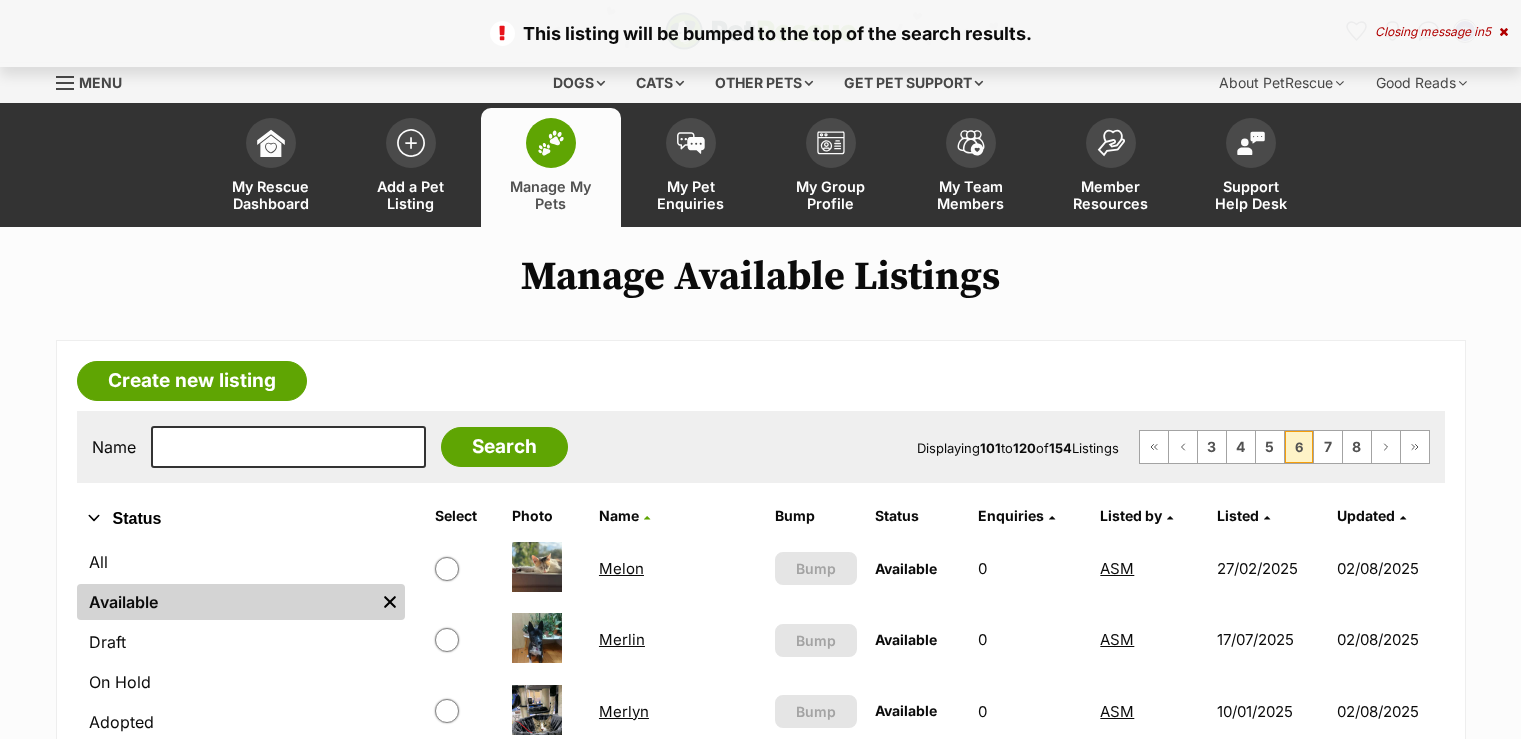 scroll, scrollTop: 0, scrollLeft: 0, axis: both 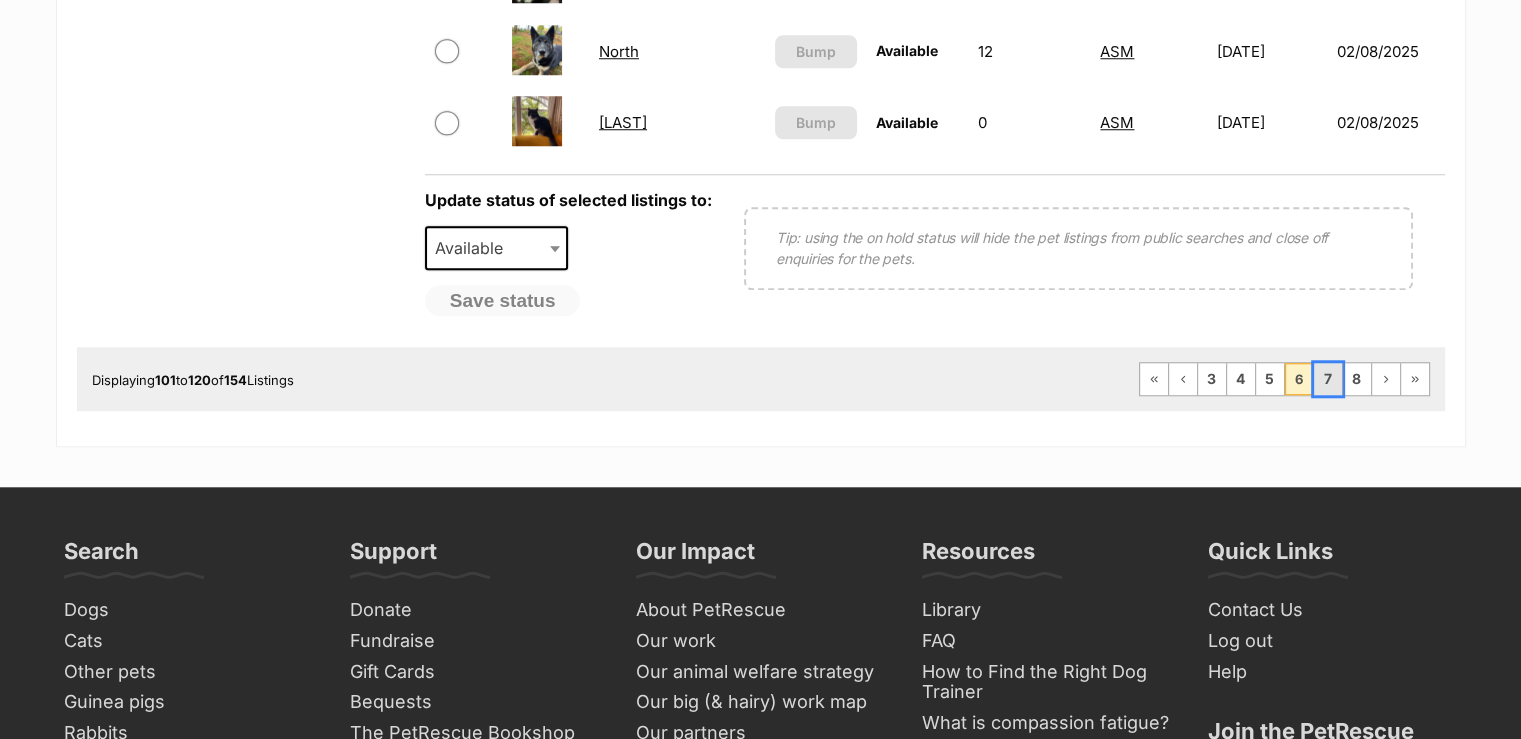 click on "7" at bounding box center [1328, 379] 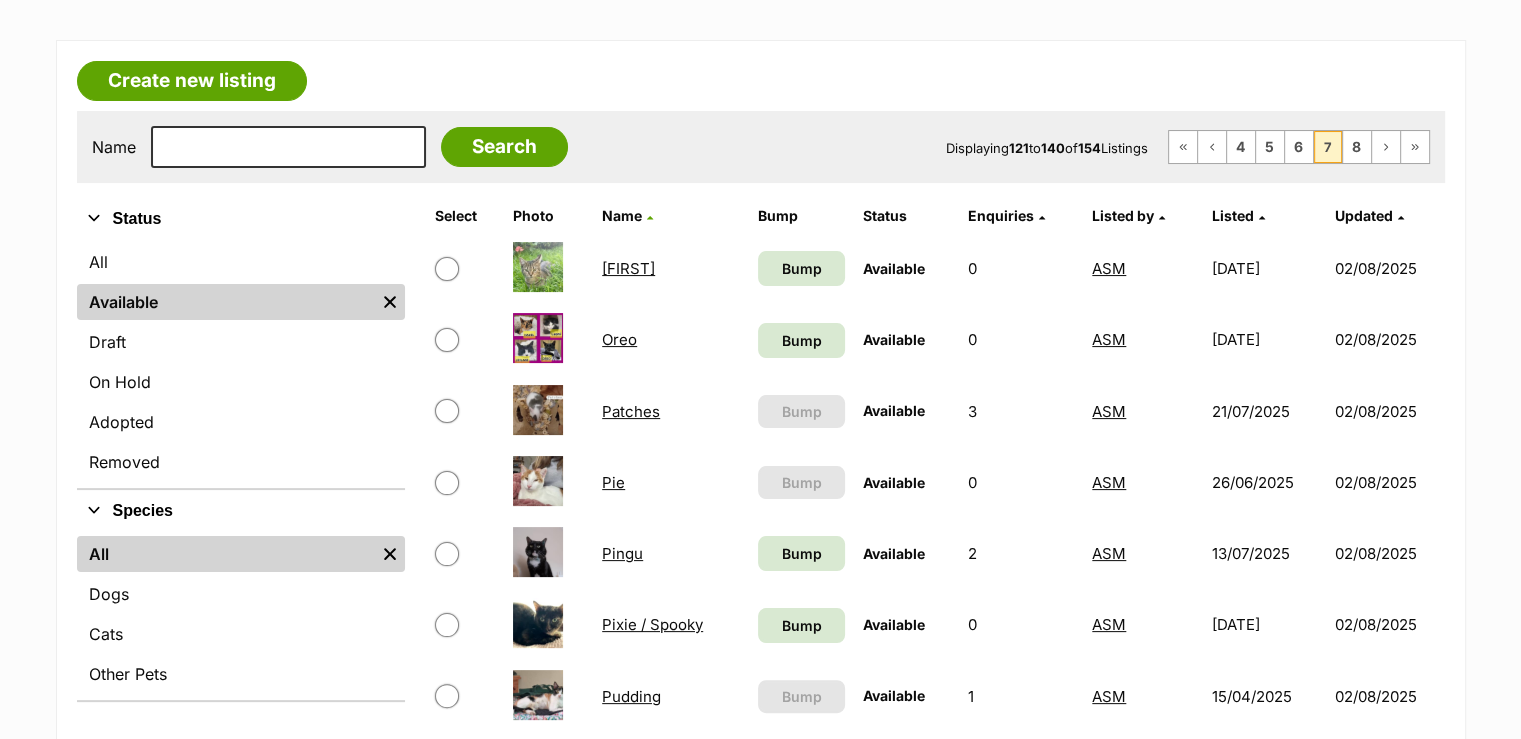 scroll, scrollTop: 300, scrollLeft: 0, axis: vertical 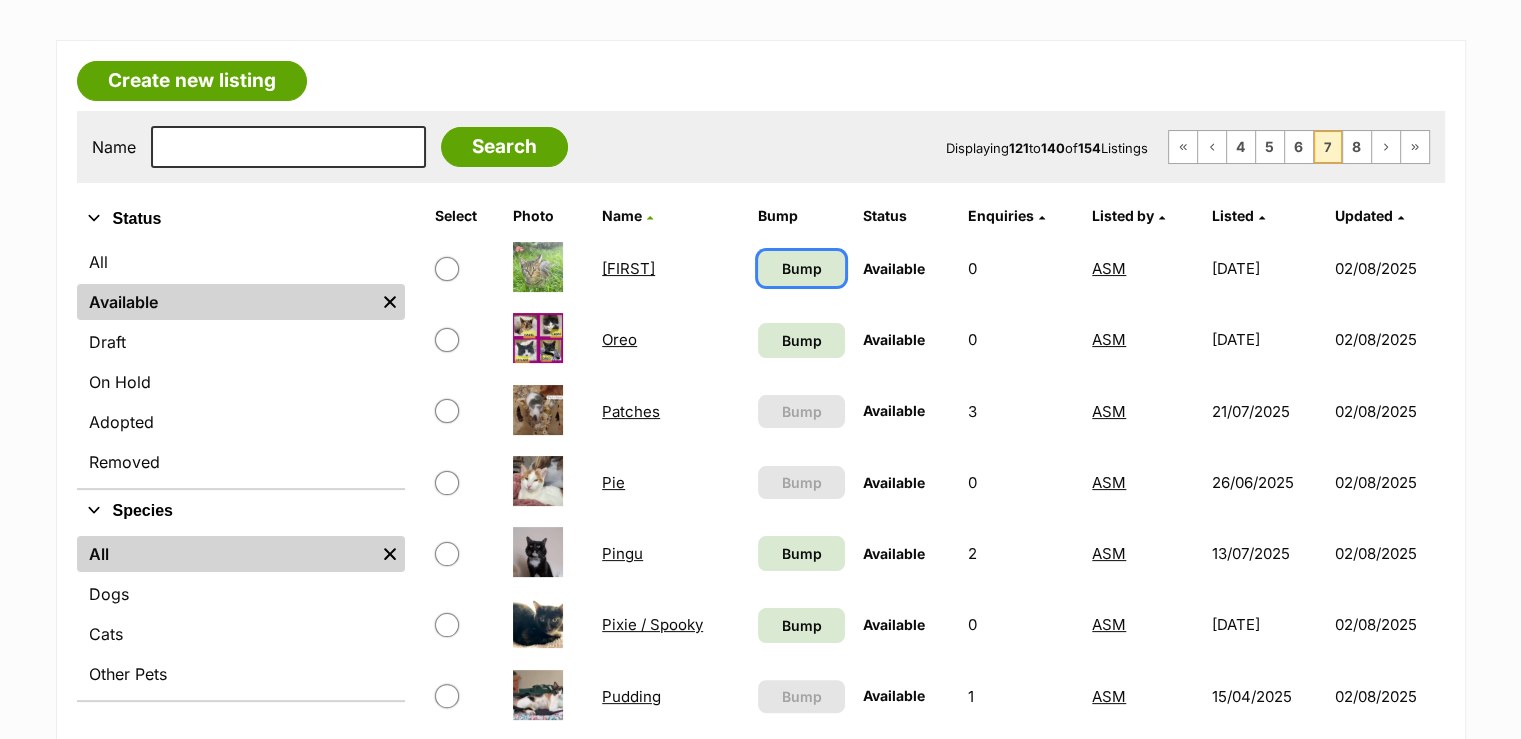 click on "Bump" at bounding box center [801, 268] 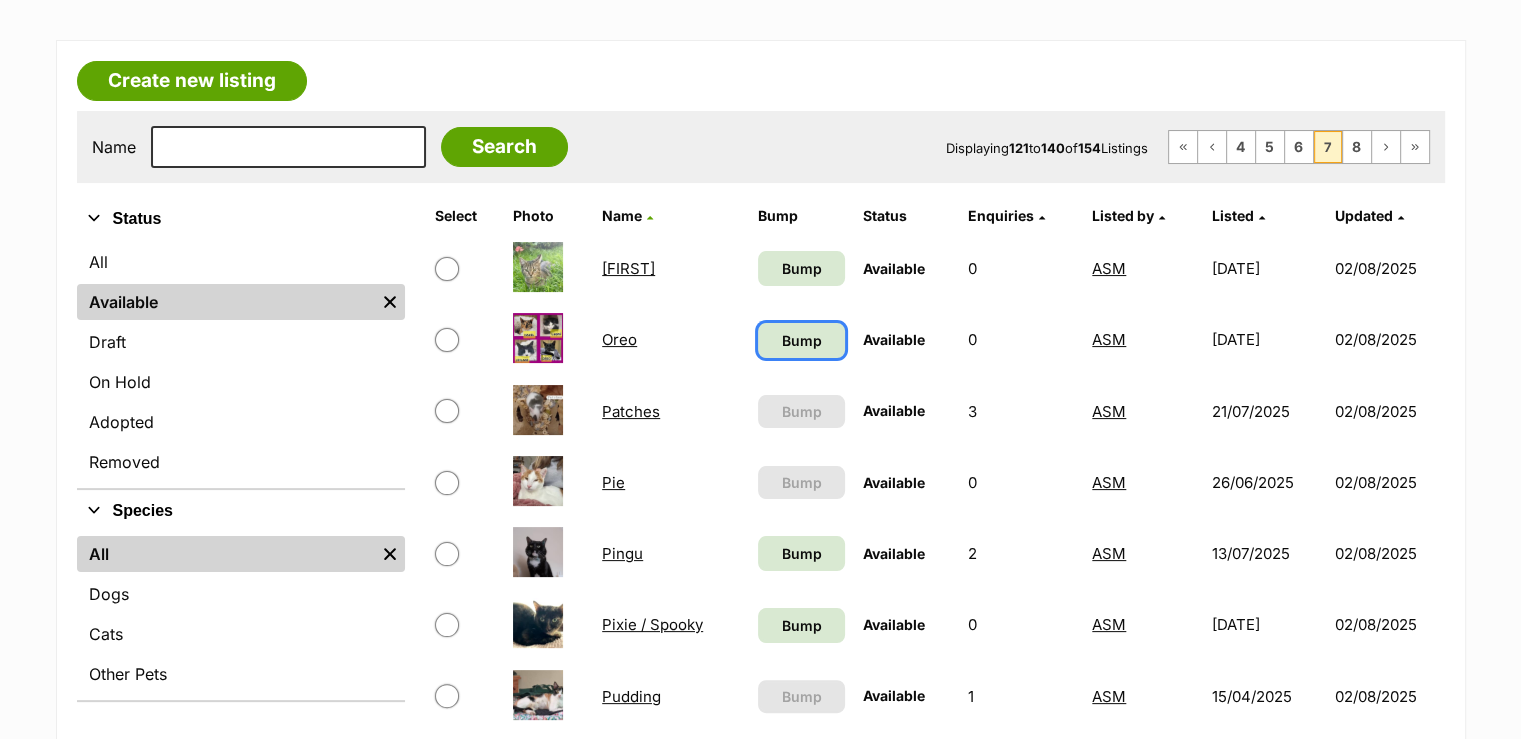 click on "Bump" at bounding box center (802, 340) 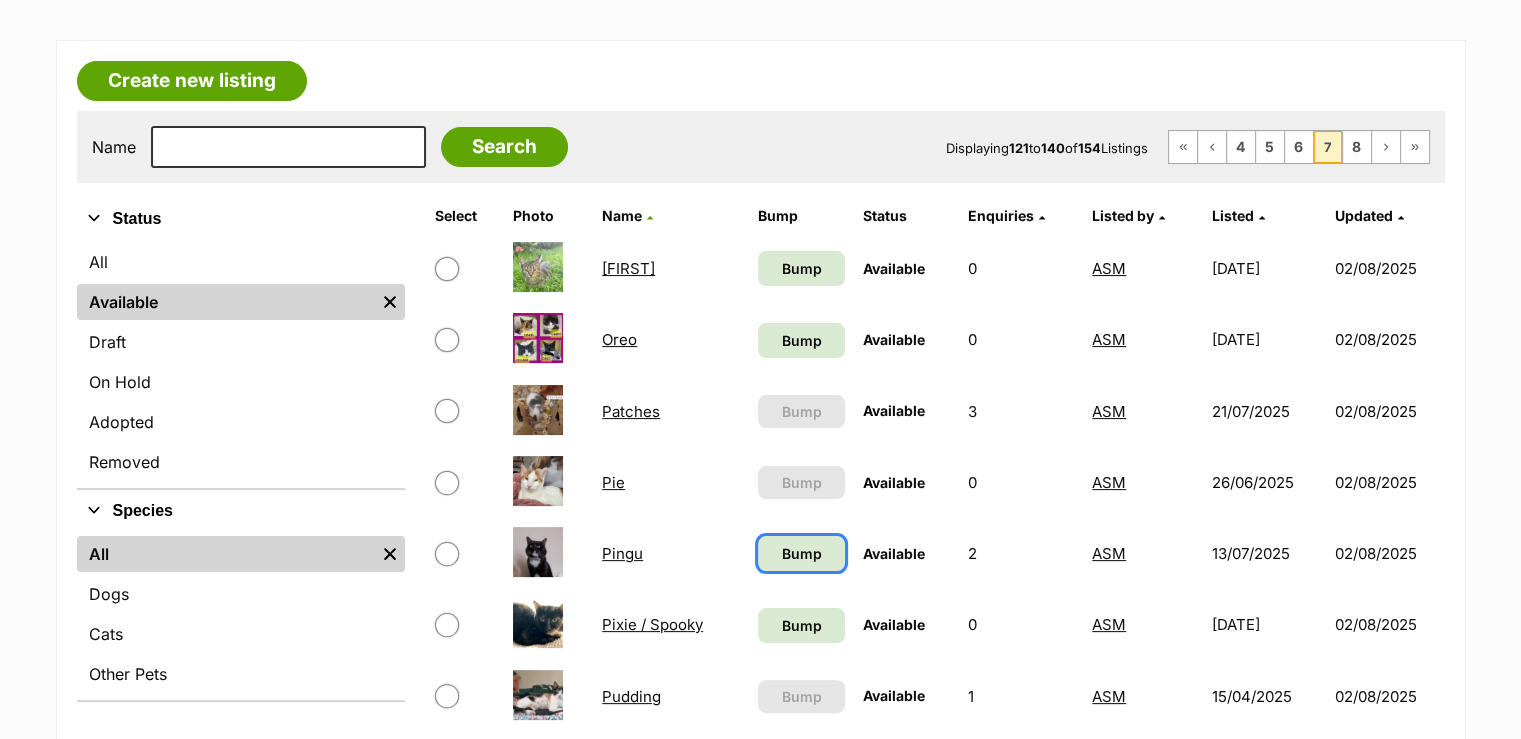 click on "Bump" at bounding box center (802, 553) 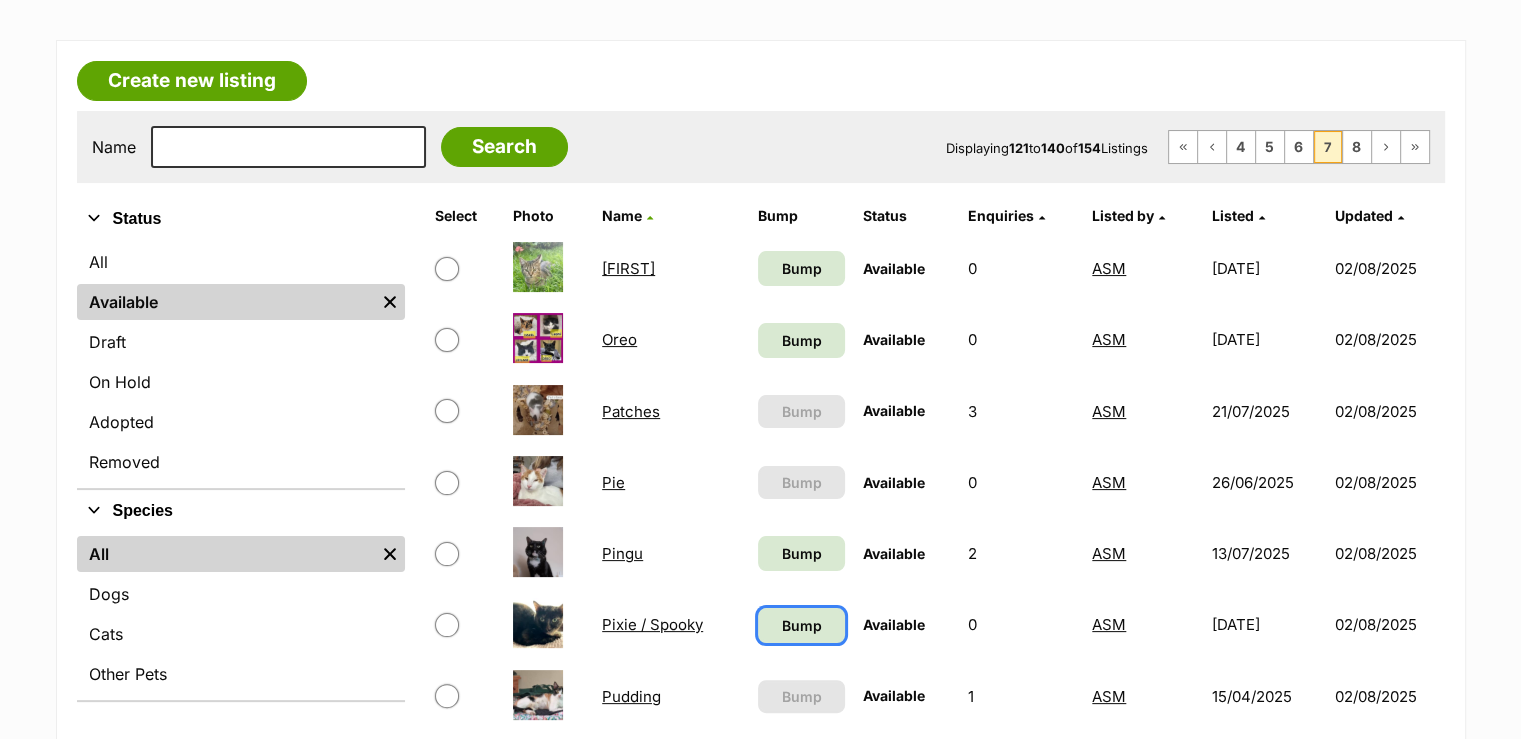 click on "Bump" at bounding box center [802, 625] 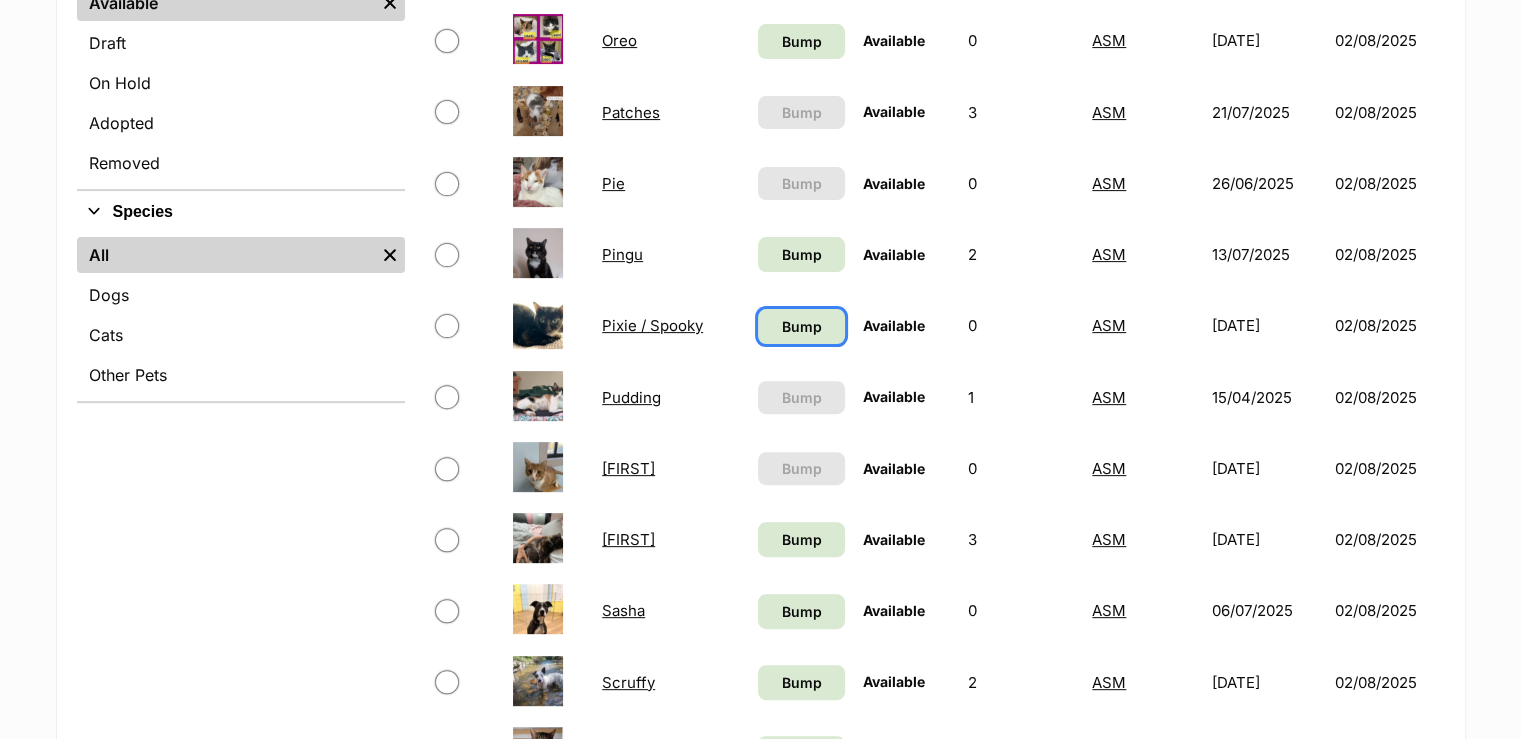 scroll, scrollTop: 600, scrollLeft: 0, axis: vertical 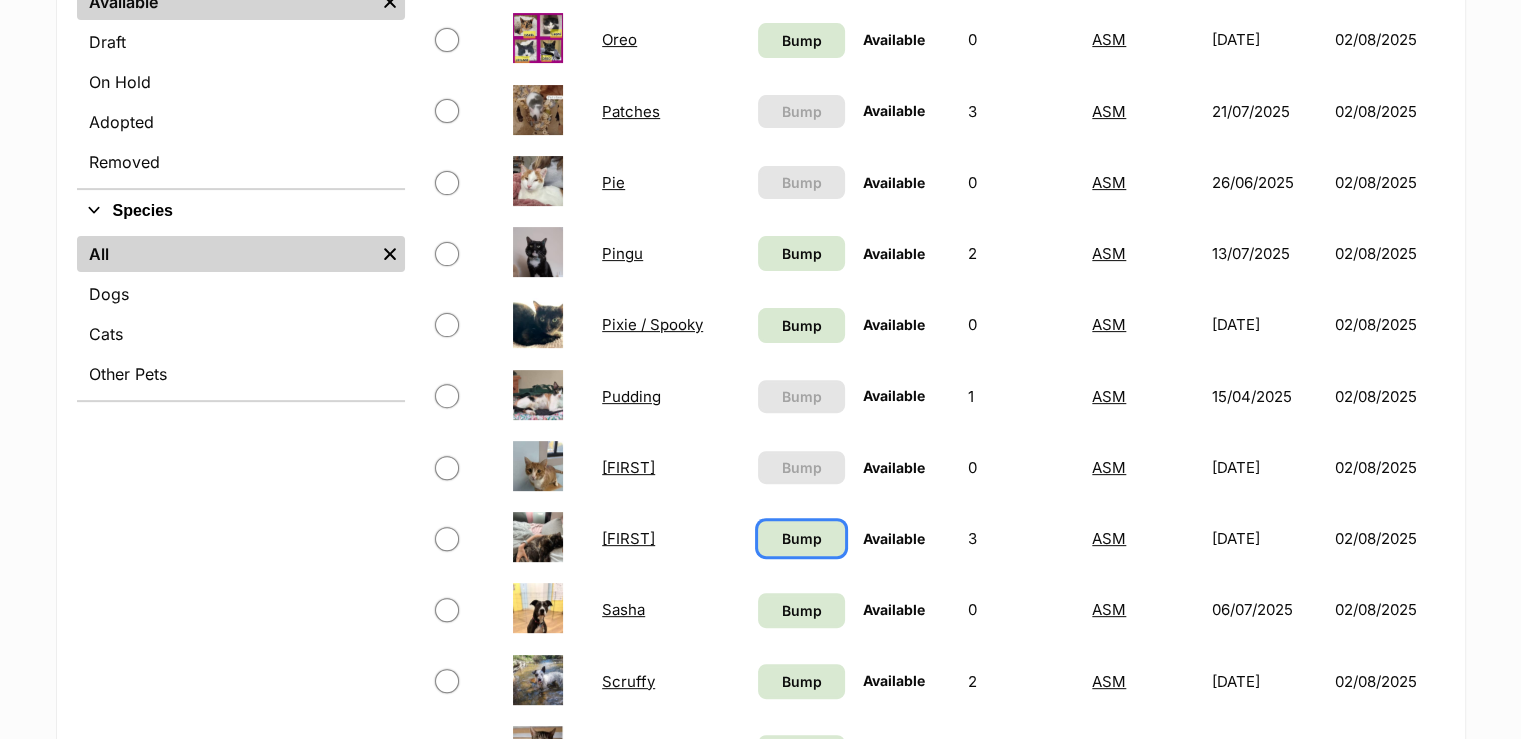 click on "Bump" at bounding box center (802, 538) 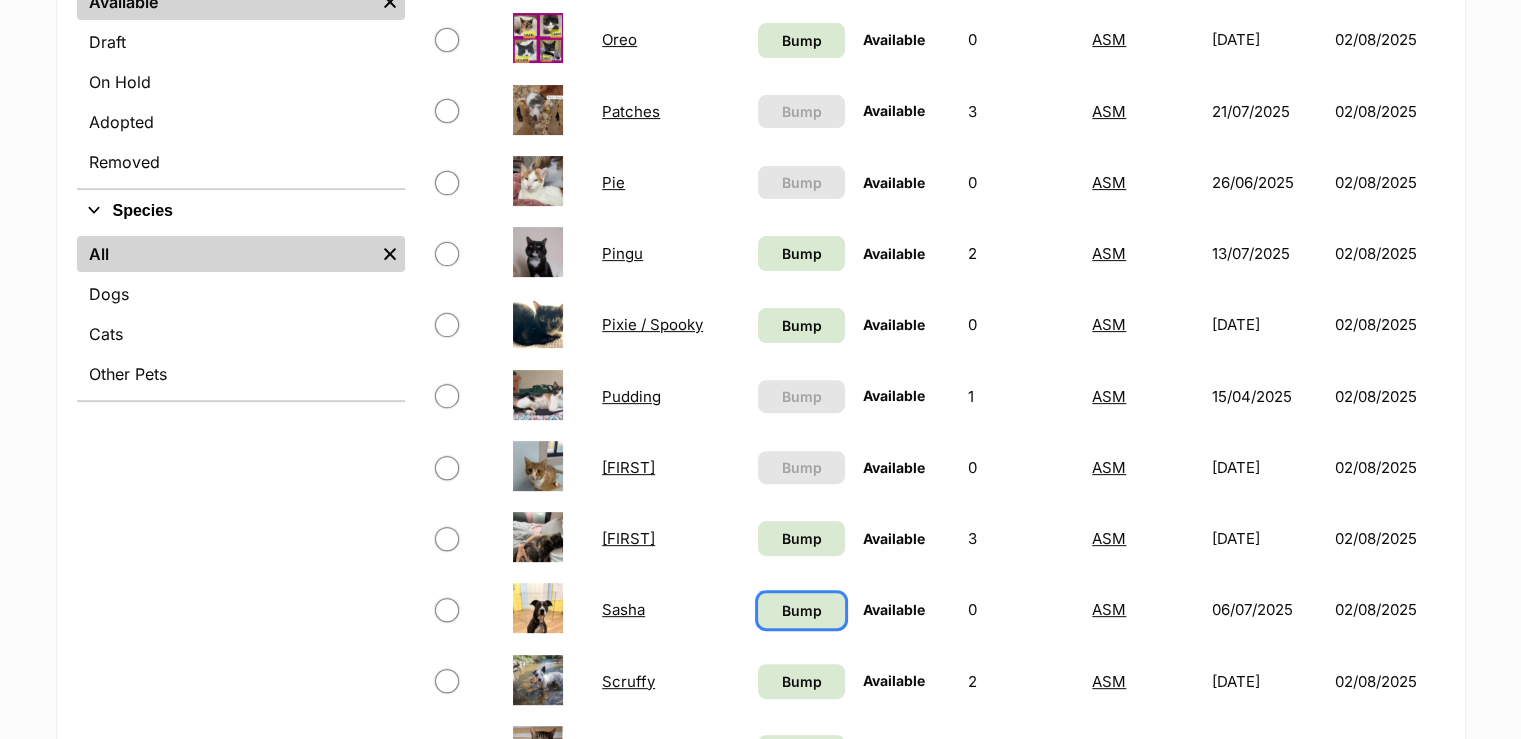 click on "Bump" at bounding box center (802, 610) 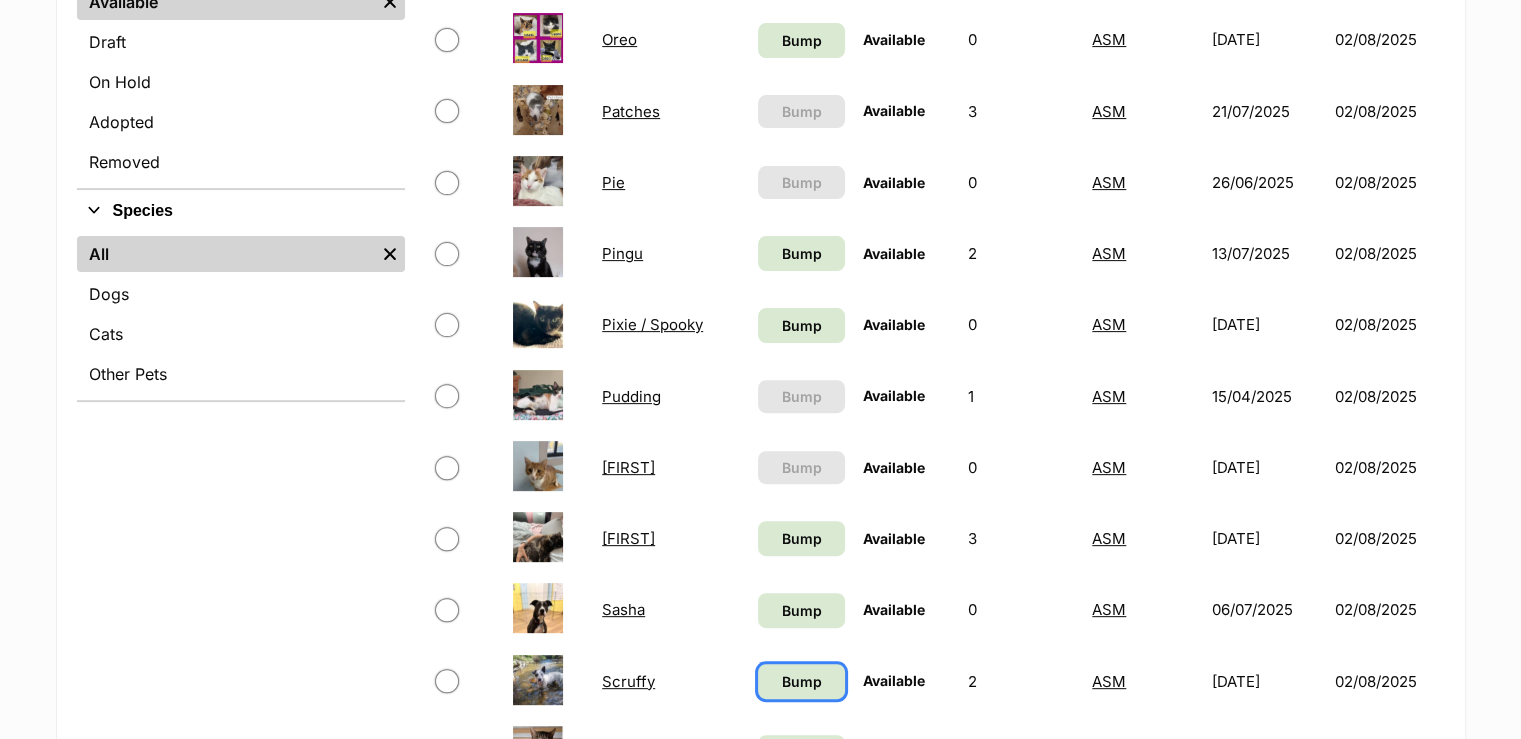 click on "Bump" at bounding box center [802, 681] 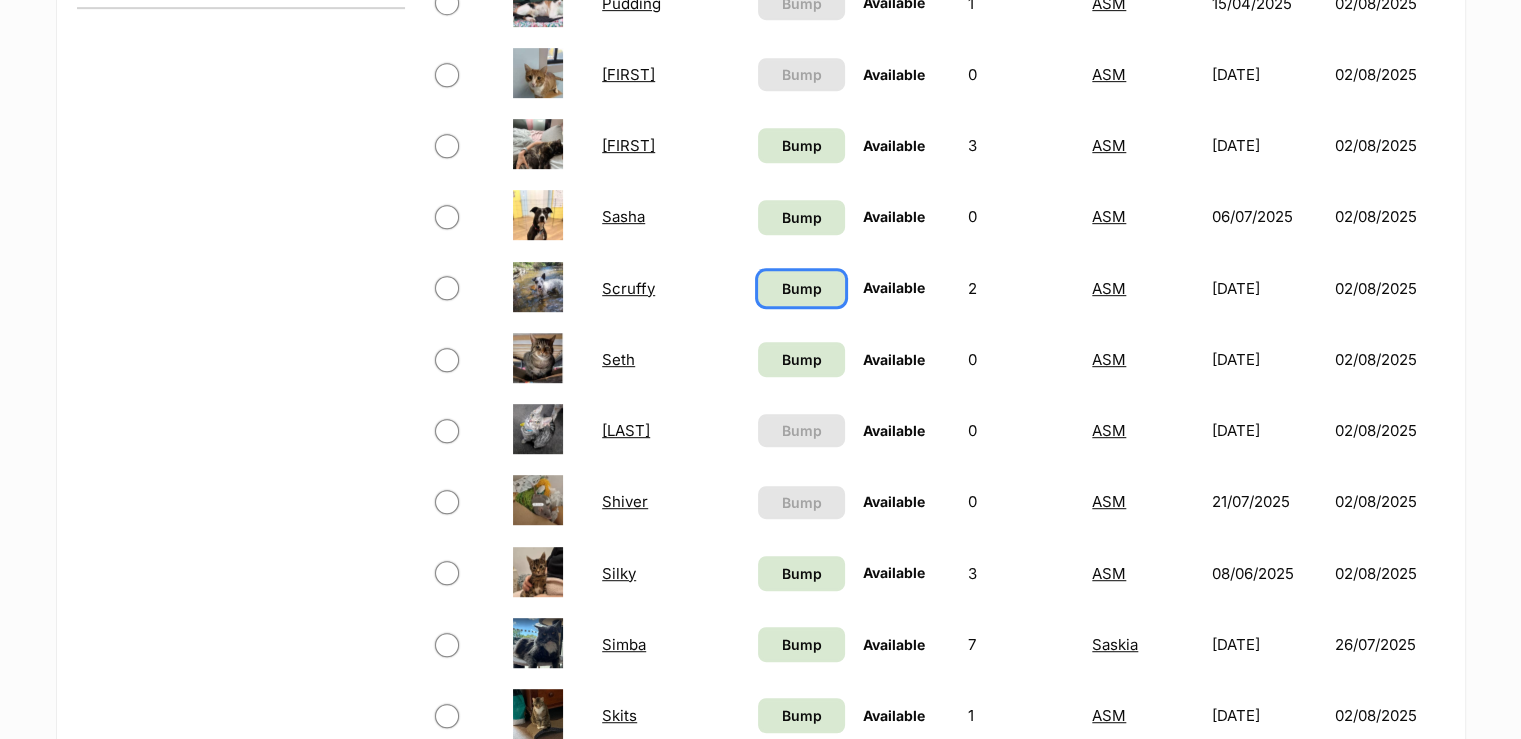 scroll, scrollTop: 1000, scrollLeft: 0, axis: vertical 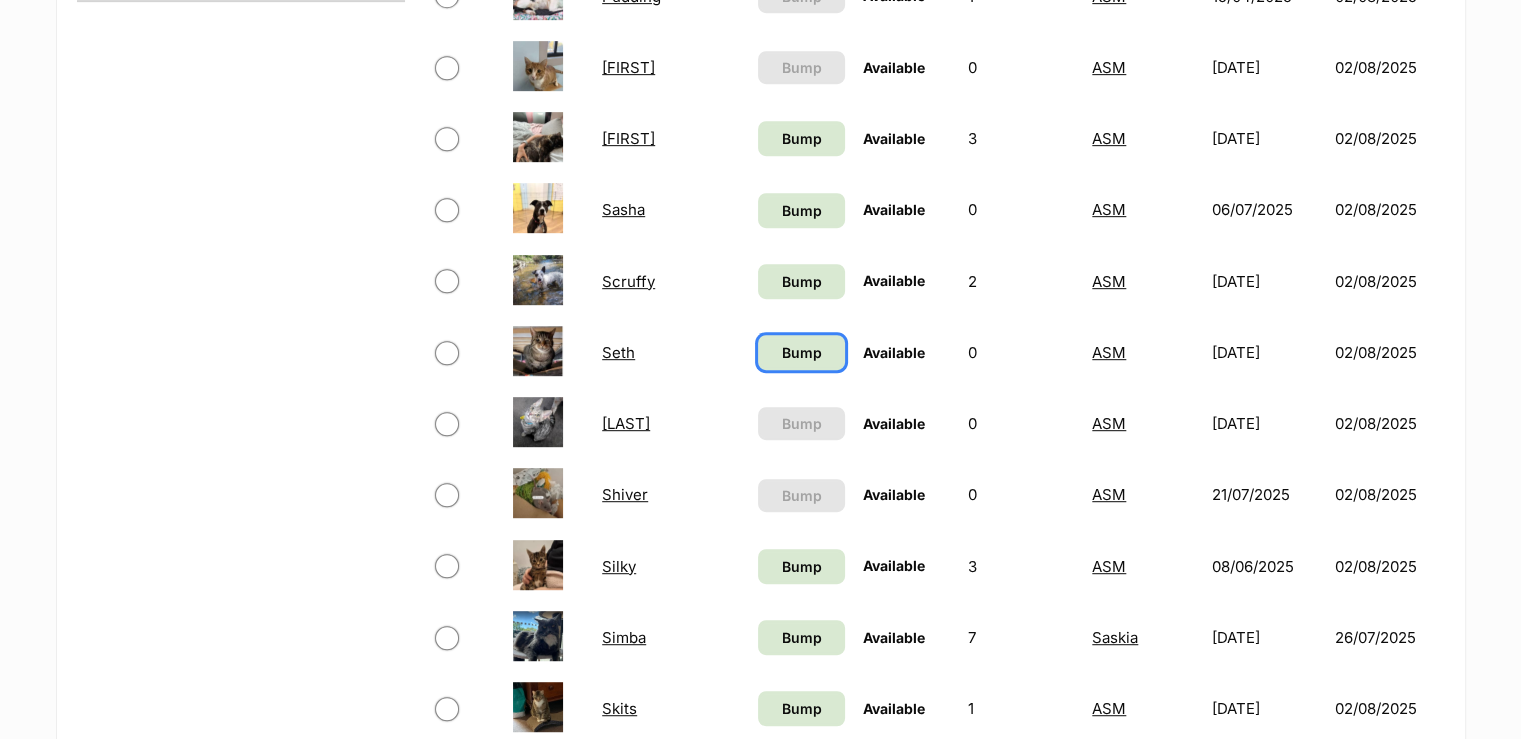 click on "Bump" at bounding box center [802, 352] 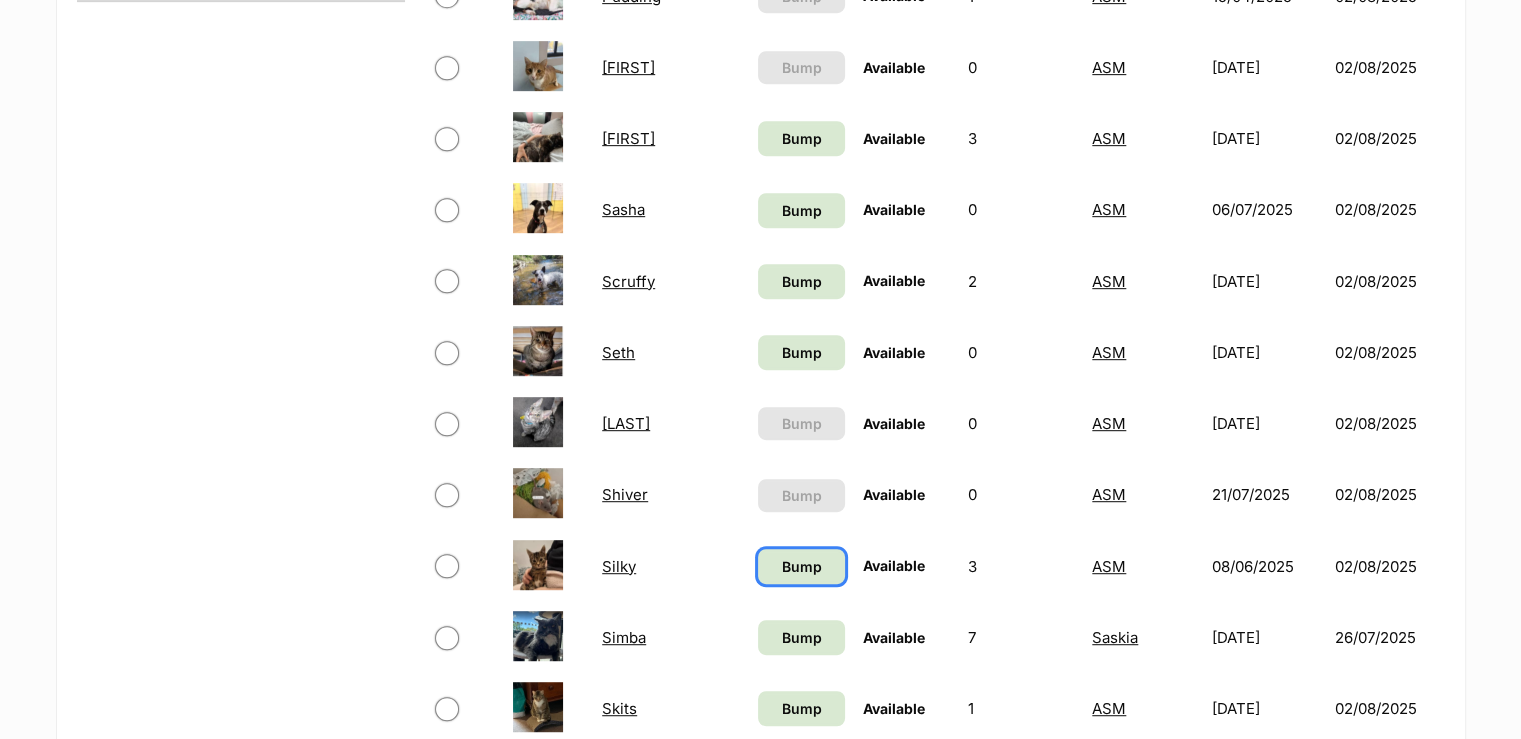click on "Bump" at bounding box center [802, 566] 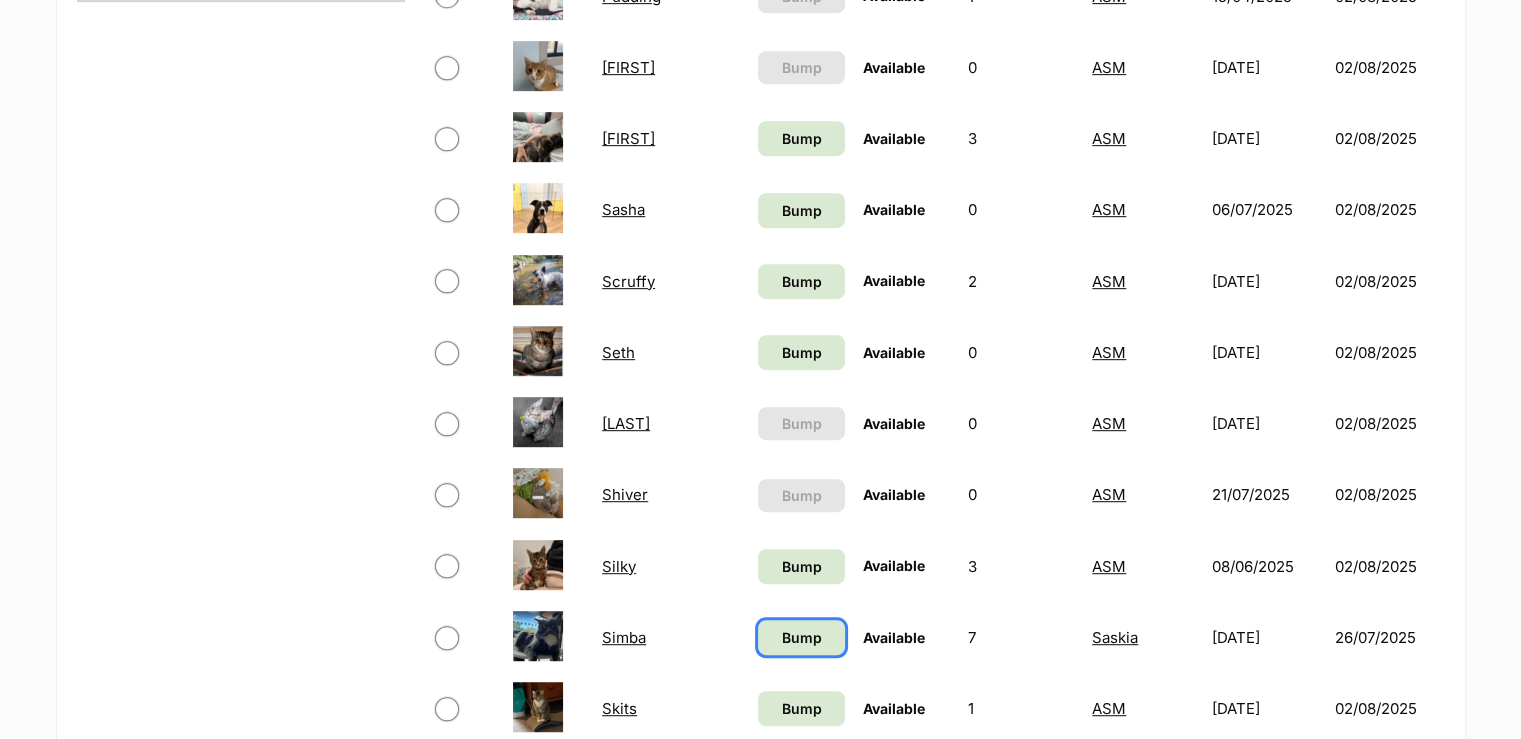 click on "Bump" at bounding box center [802, 637] 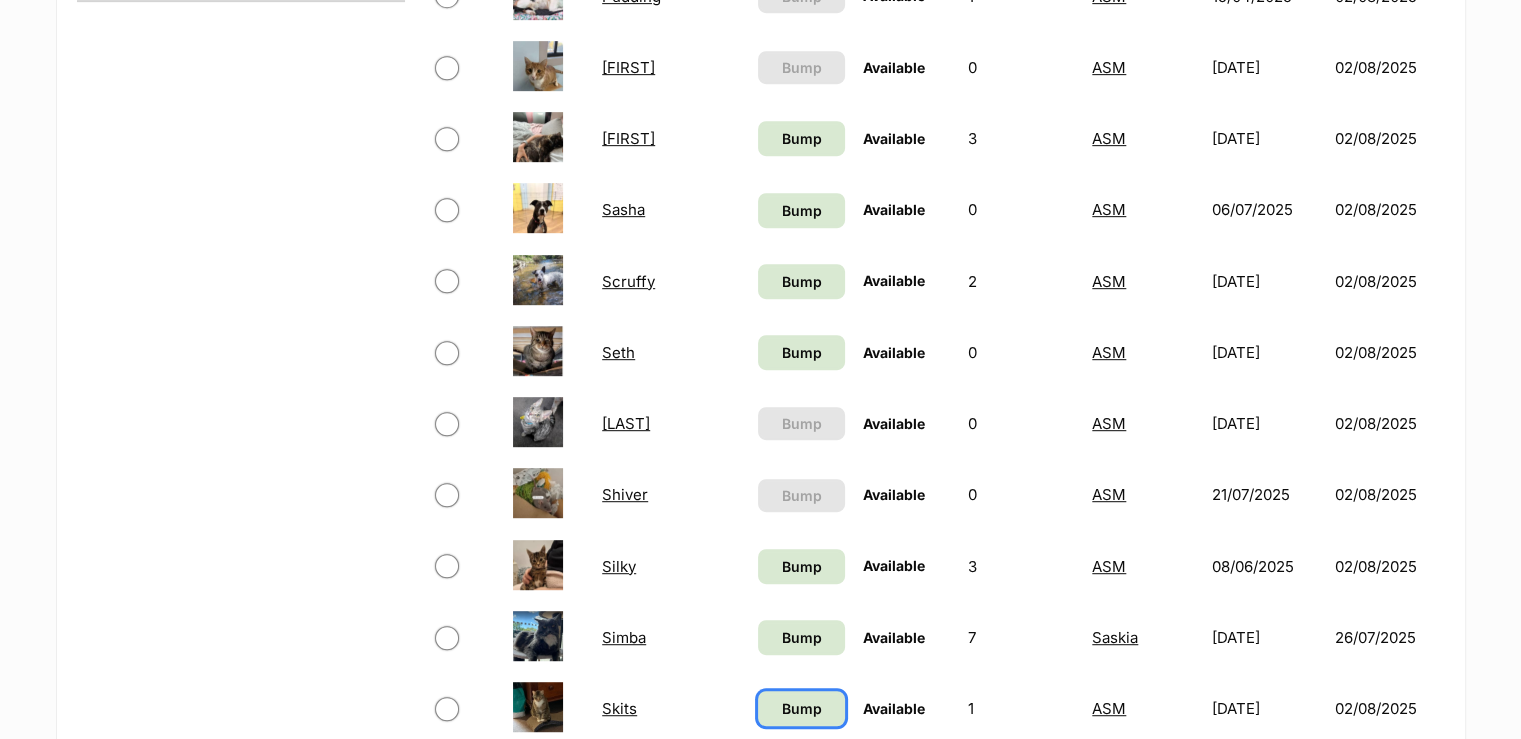click on "Bump" at bounding box center [802, 708] 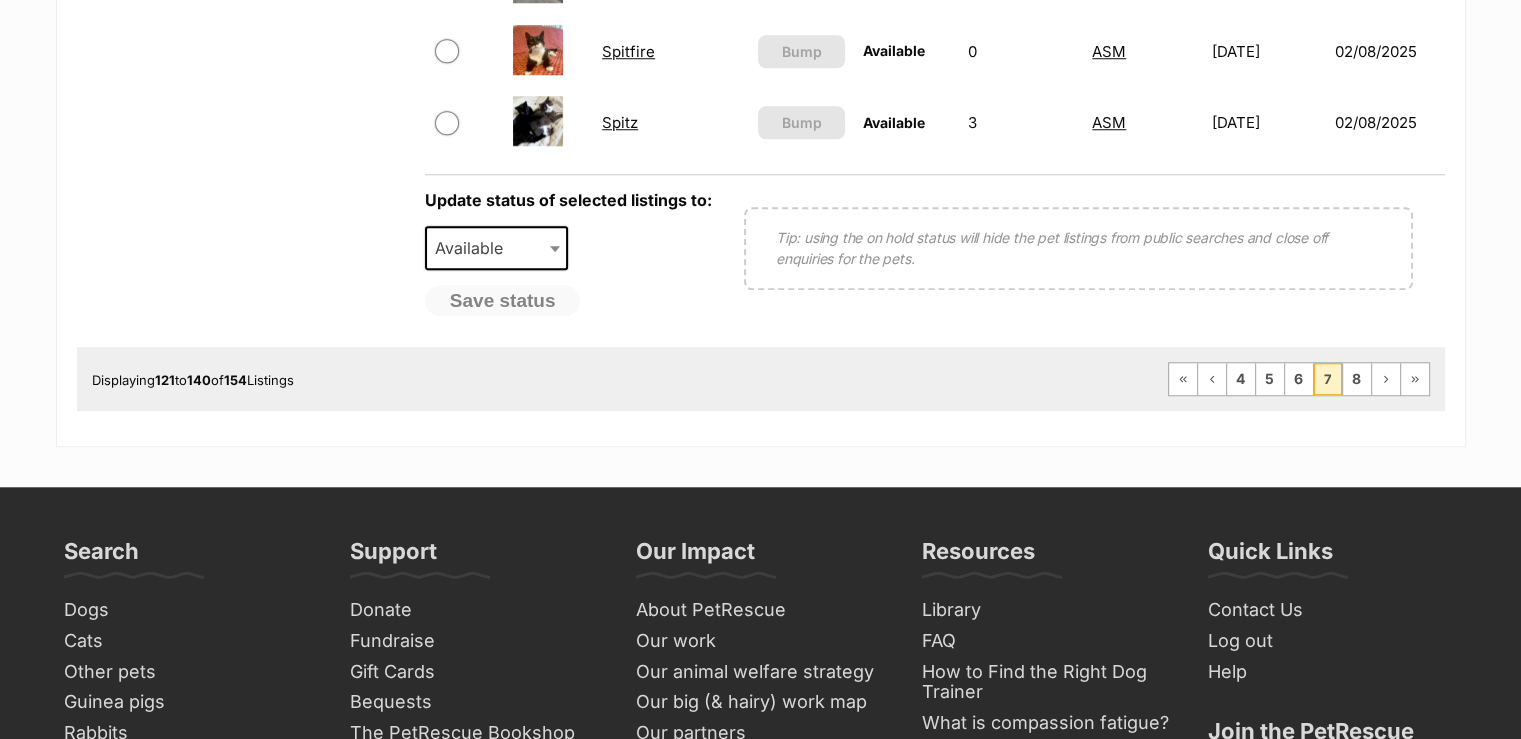 scroll, scrollTop: 1746, scrollLeft: 0, axis: vertical 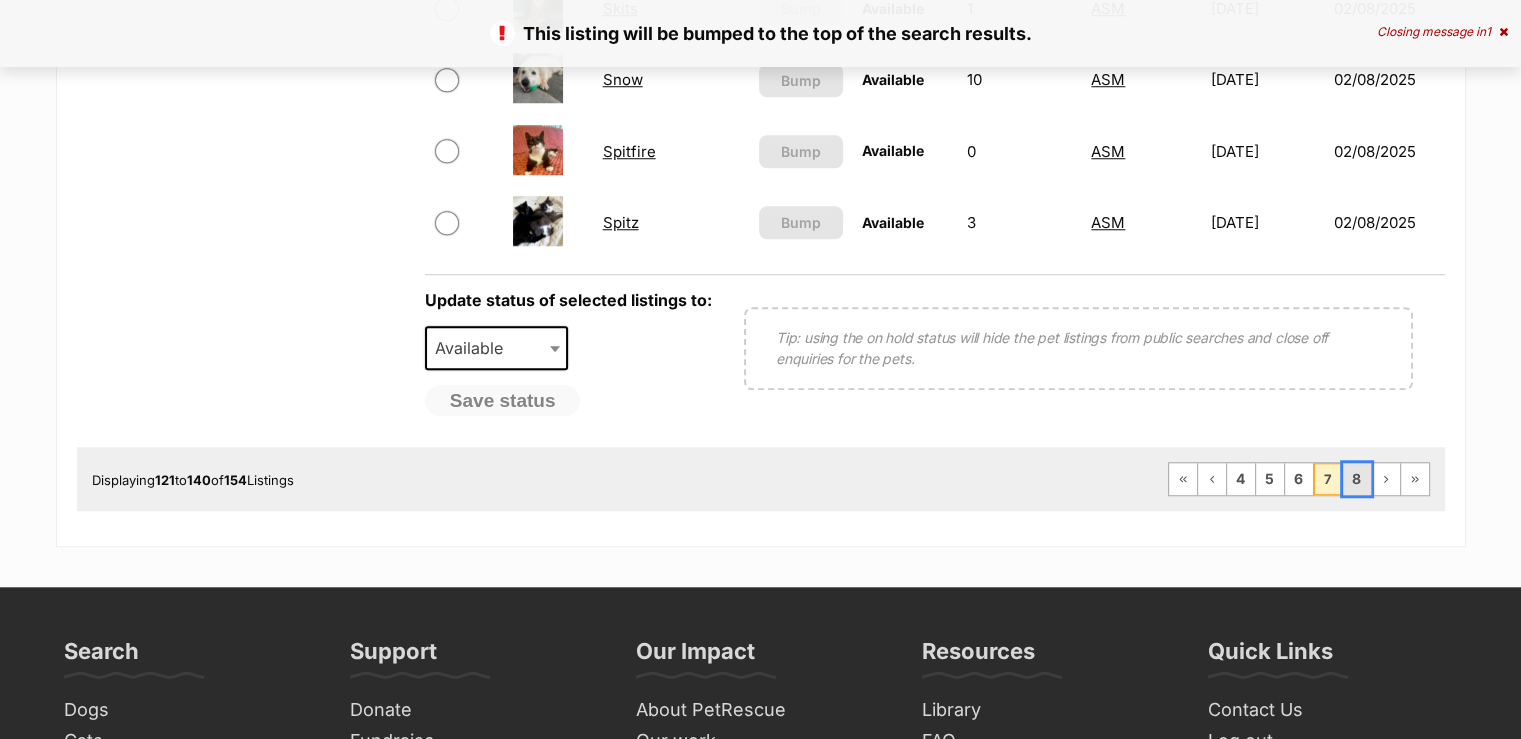 click on "8" at bounding box center [1357, 479] 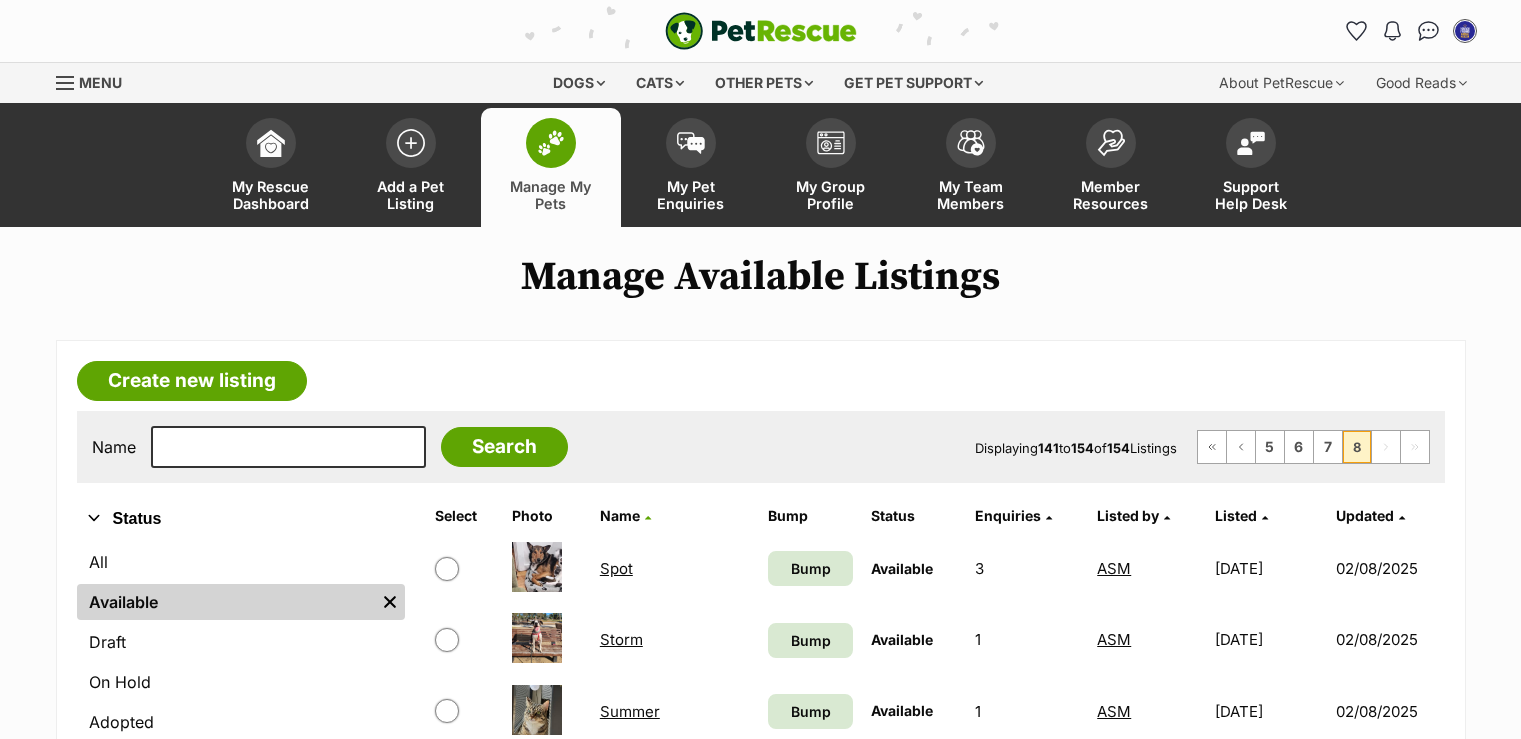 scroll, scrollTop: 0, scrollLeft: 0, axis: both 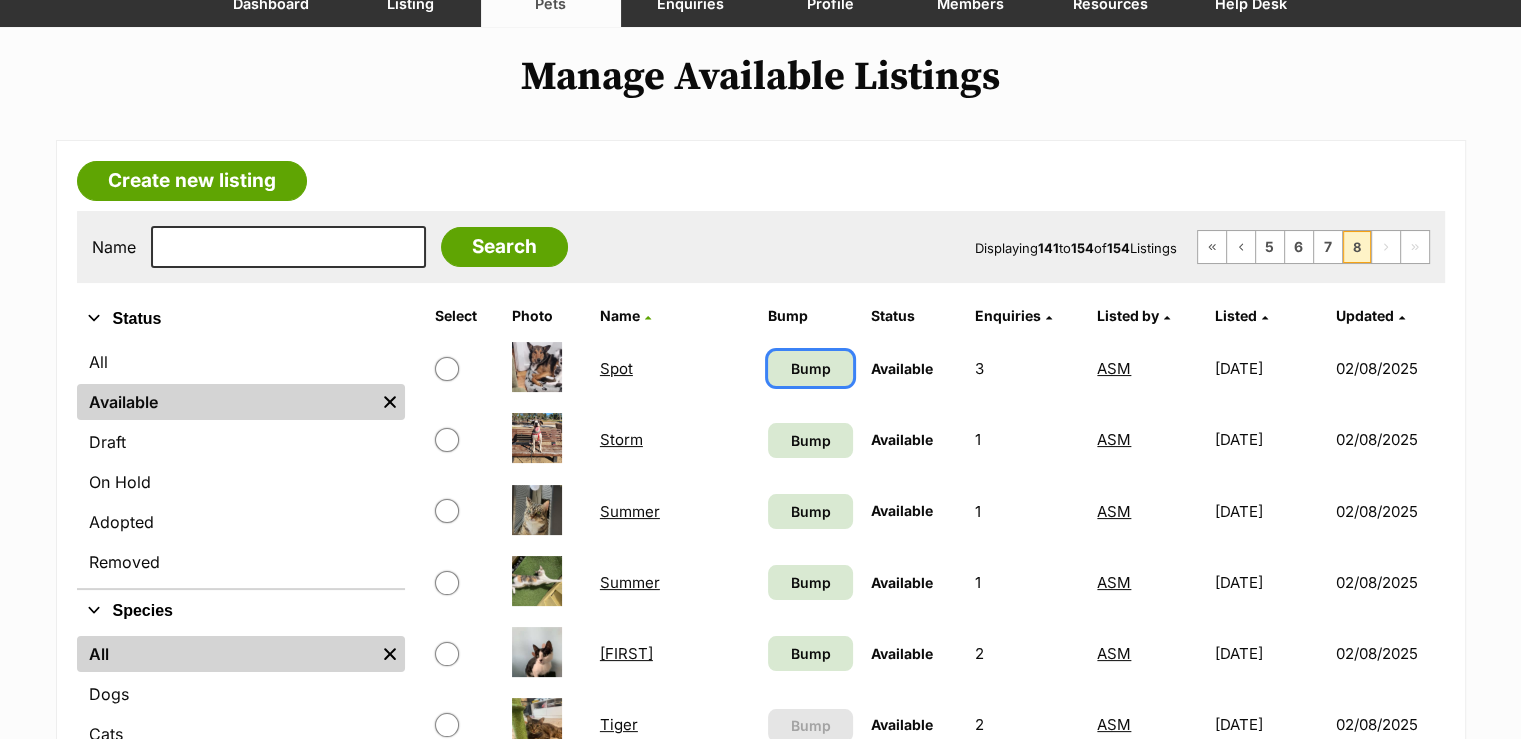 click on "Bump" at bounding box center (811, 368) 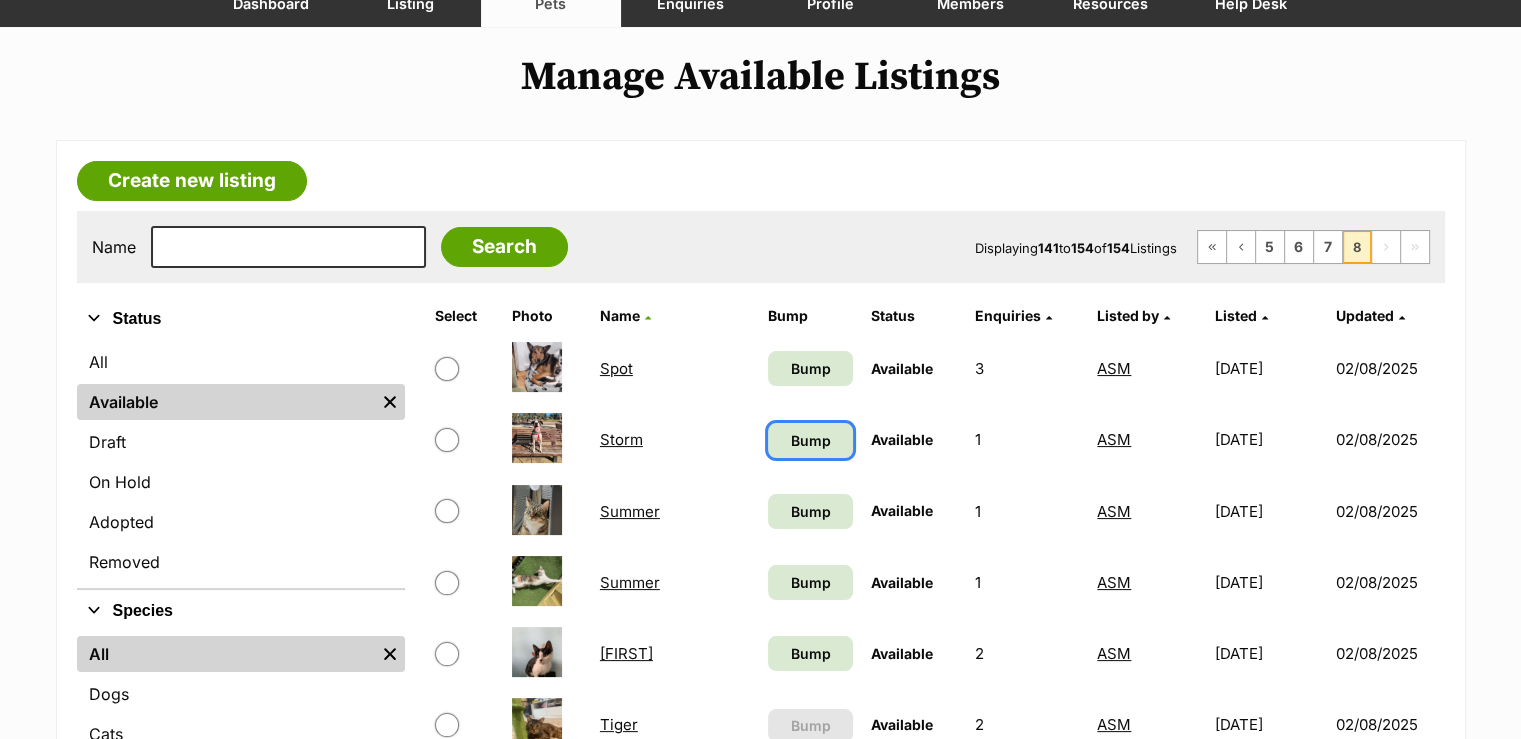 click on "Bump" at bounding box center [811, 440] 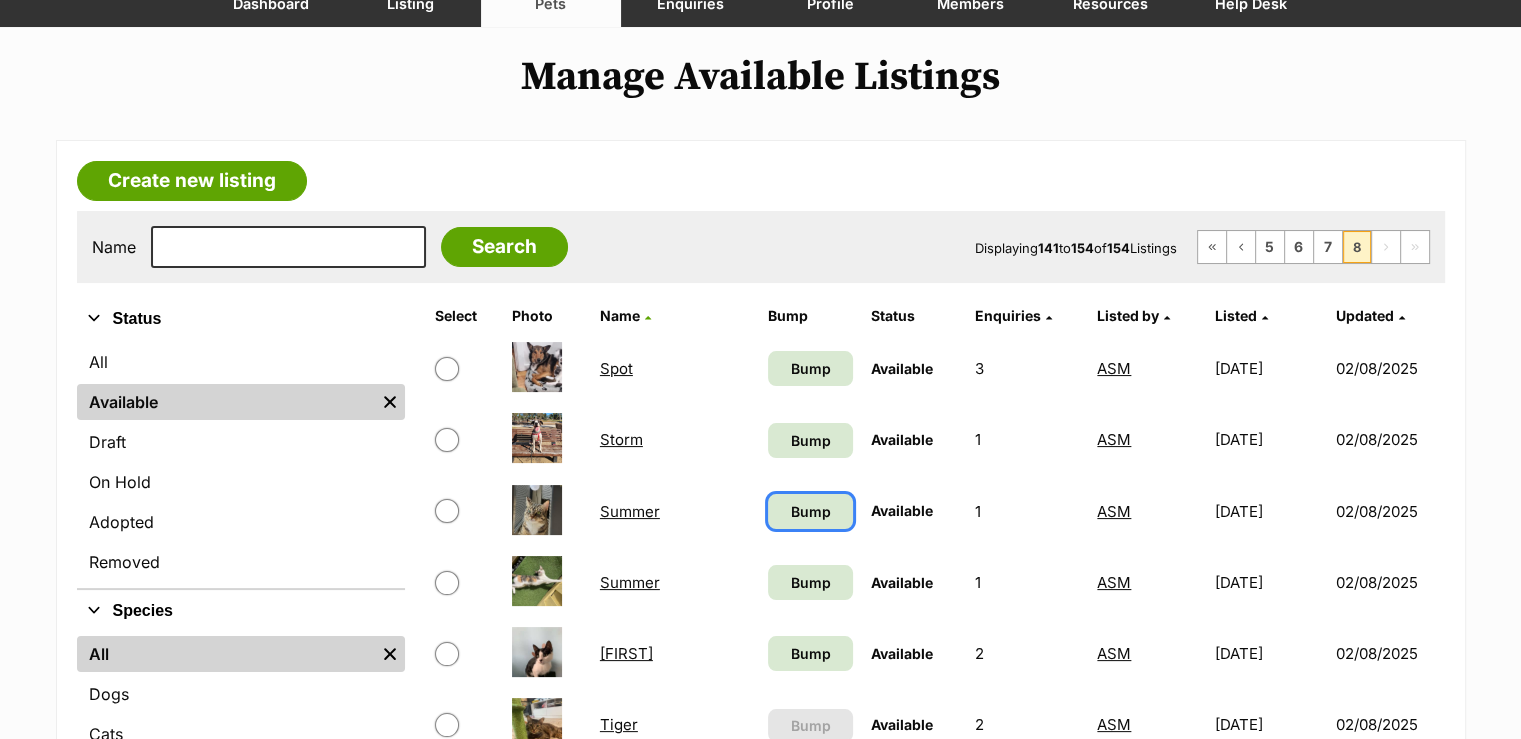 click on "Bump" at bounding box center [811, 511] 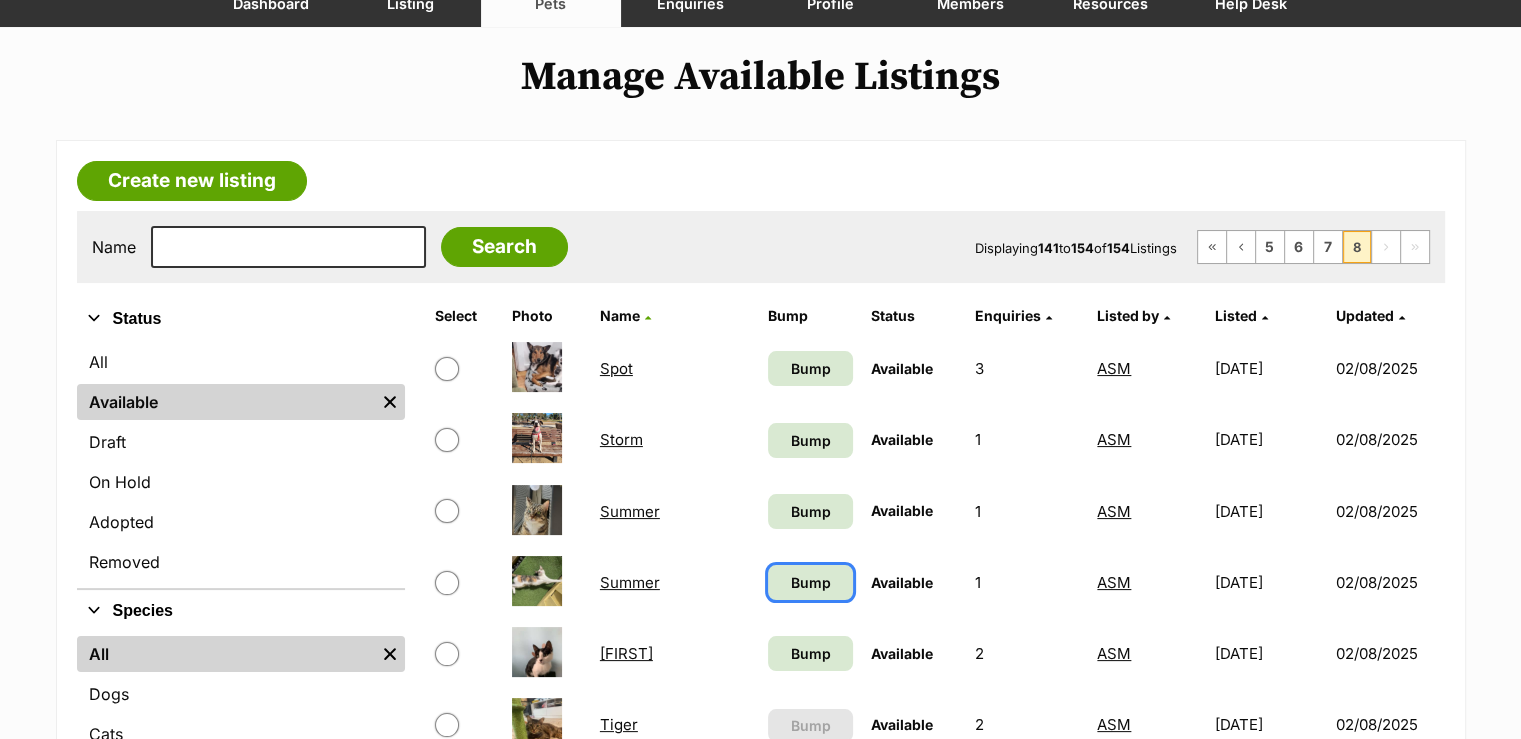 click on "Bump" at bounding box center (811, 582) 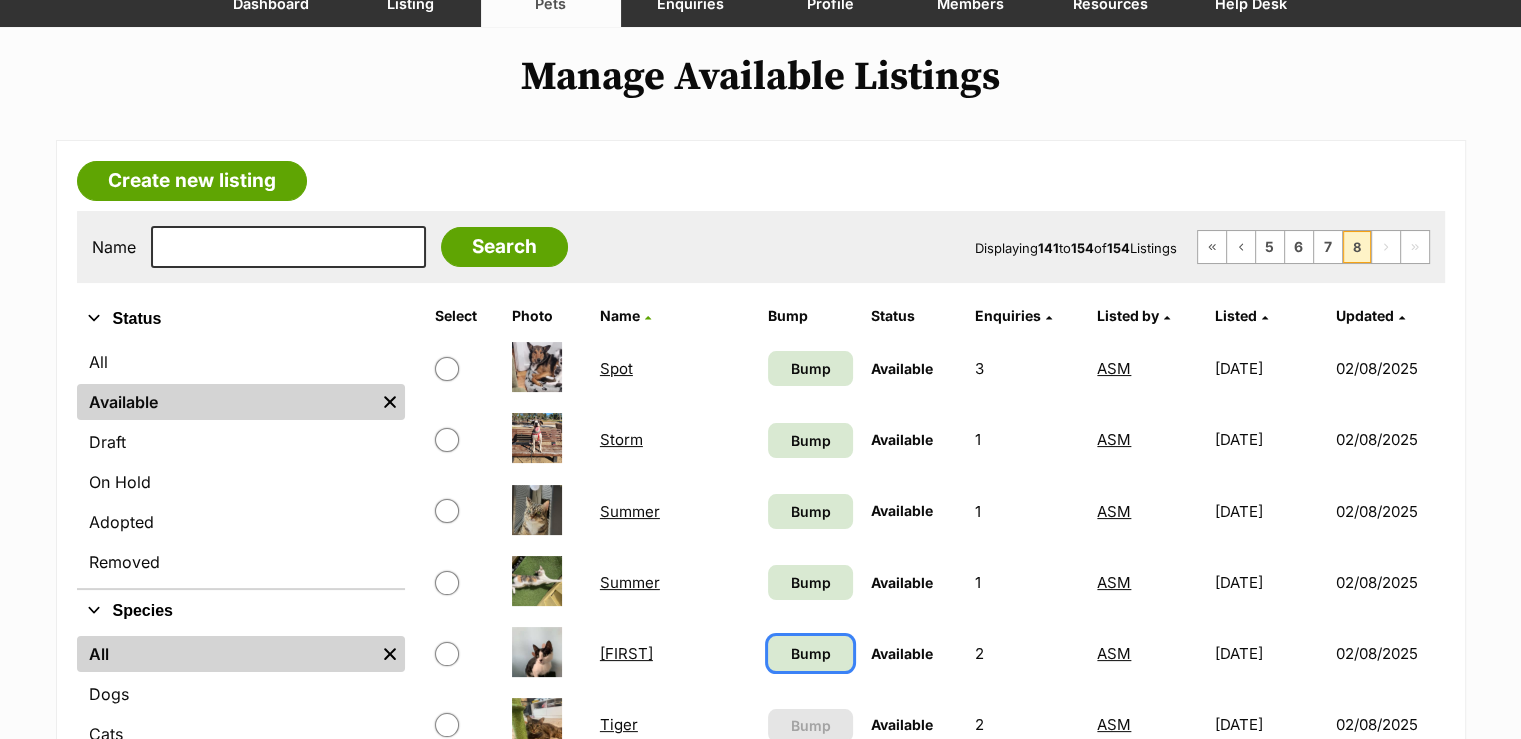 click on "Bump" at bounding box center (811, 653) 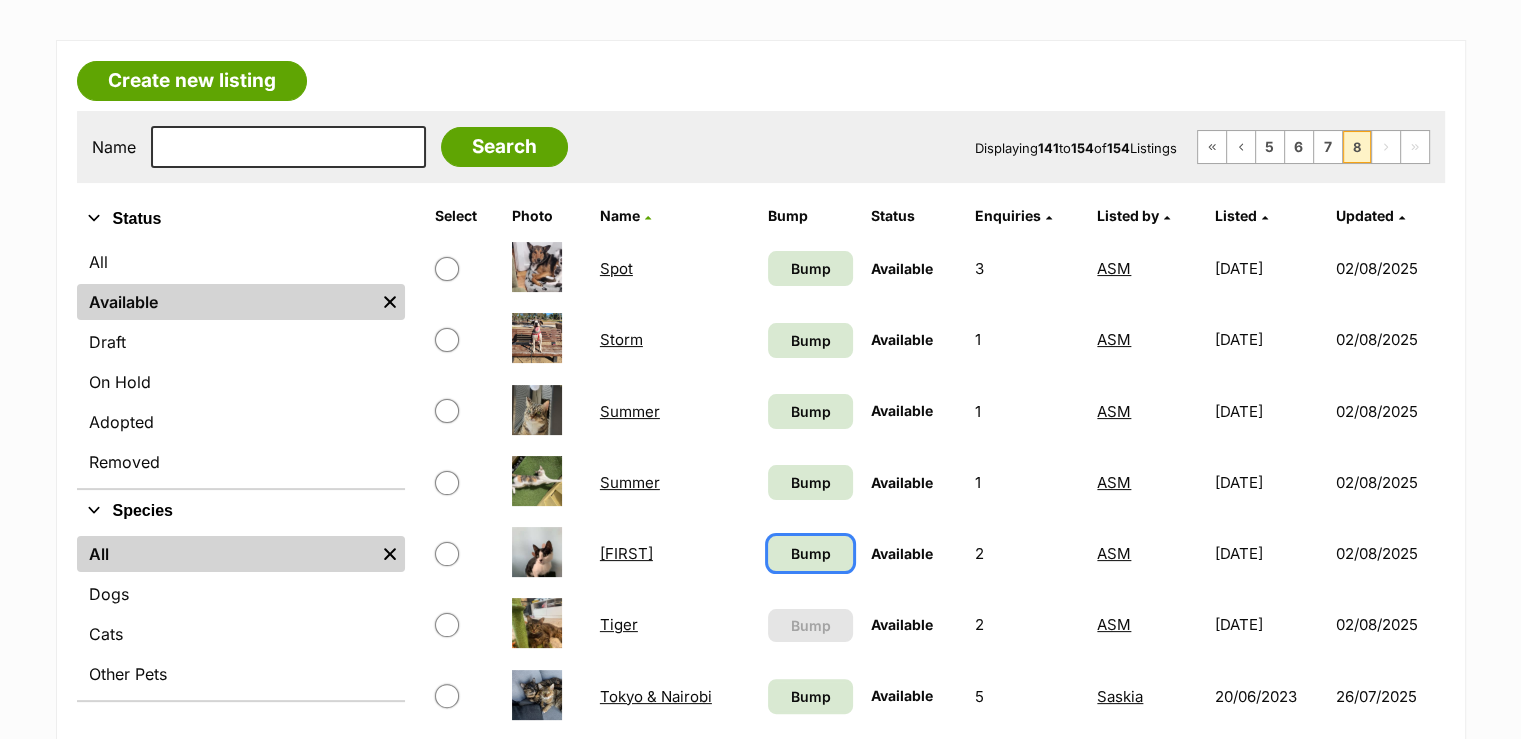 scroll, scrollTop: 400, scrollLeft: 0, axis: vertical 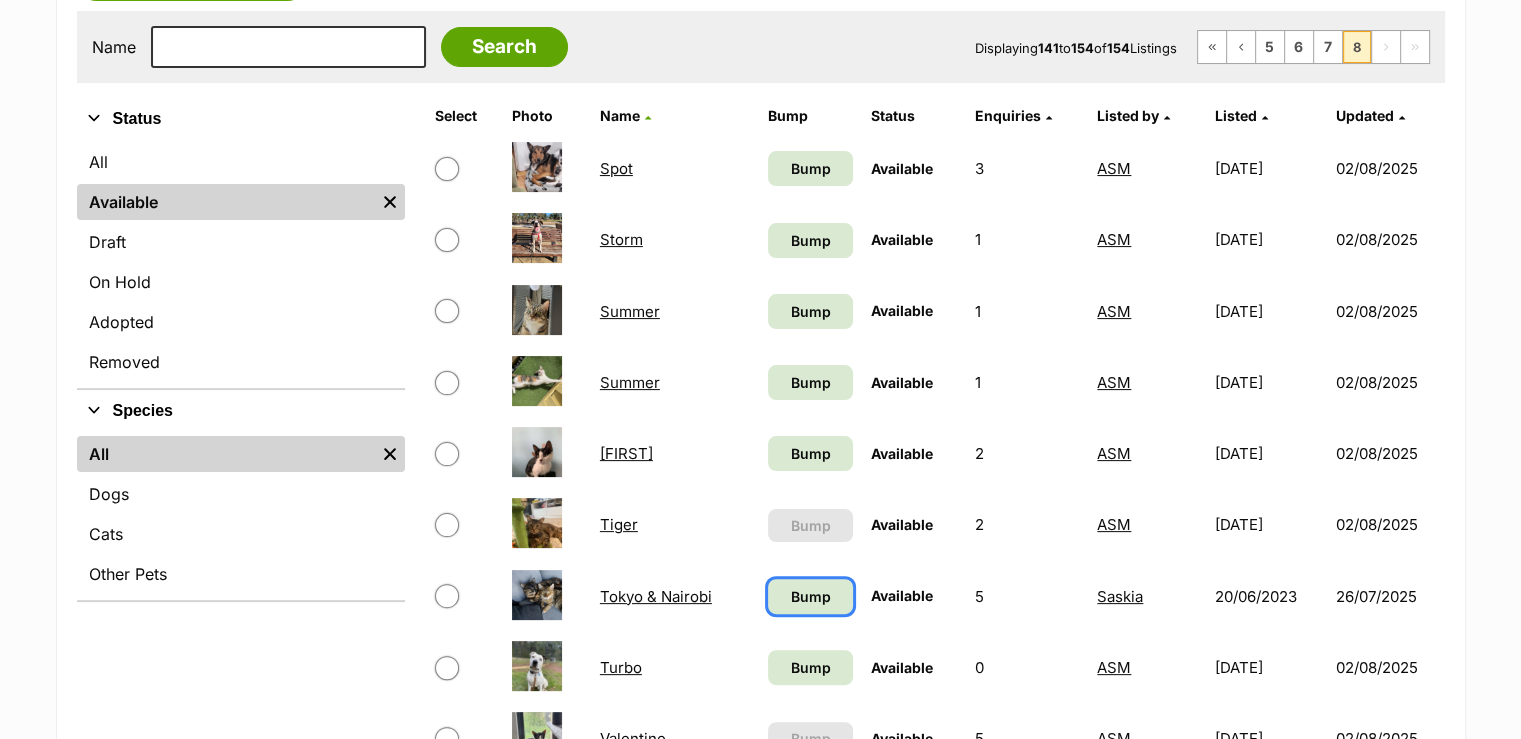 click on "Bump" at bounding box center (811, 596) 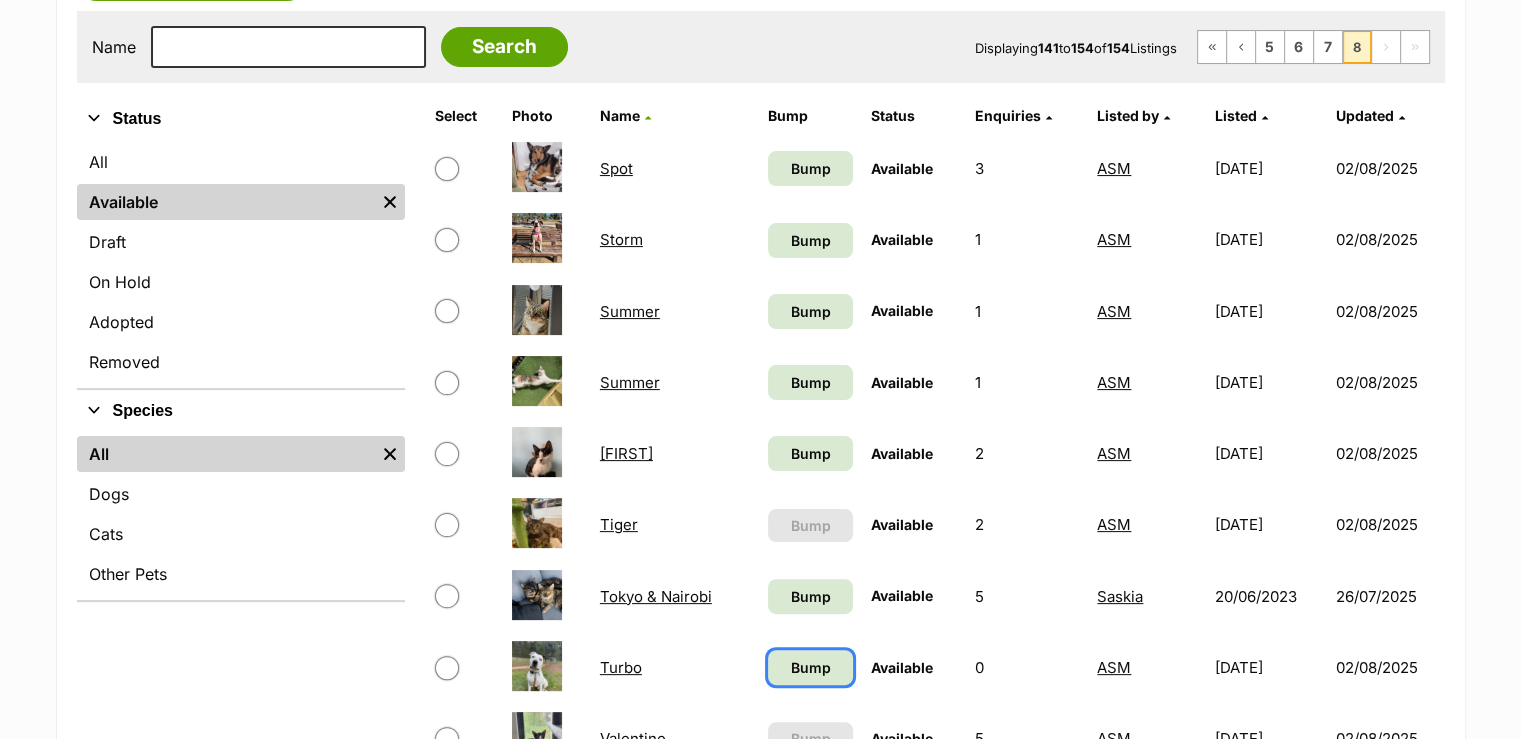 click on "Bump" at bounding box center (811, 667) 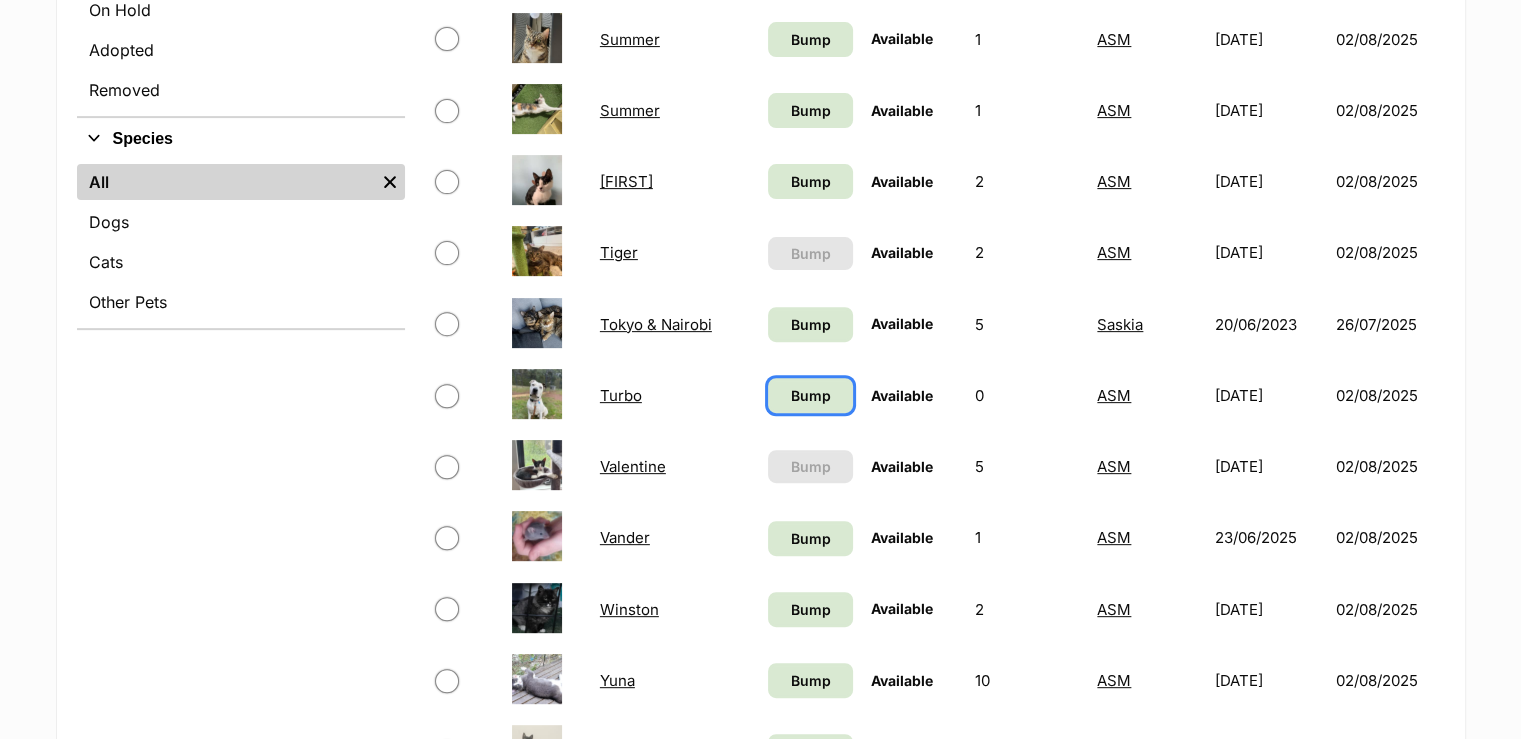 scroll, scrollTop: 700, scrollLeft: 0, axis: vertical 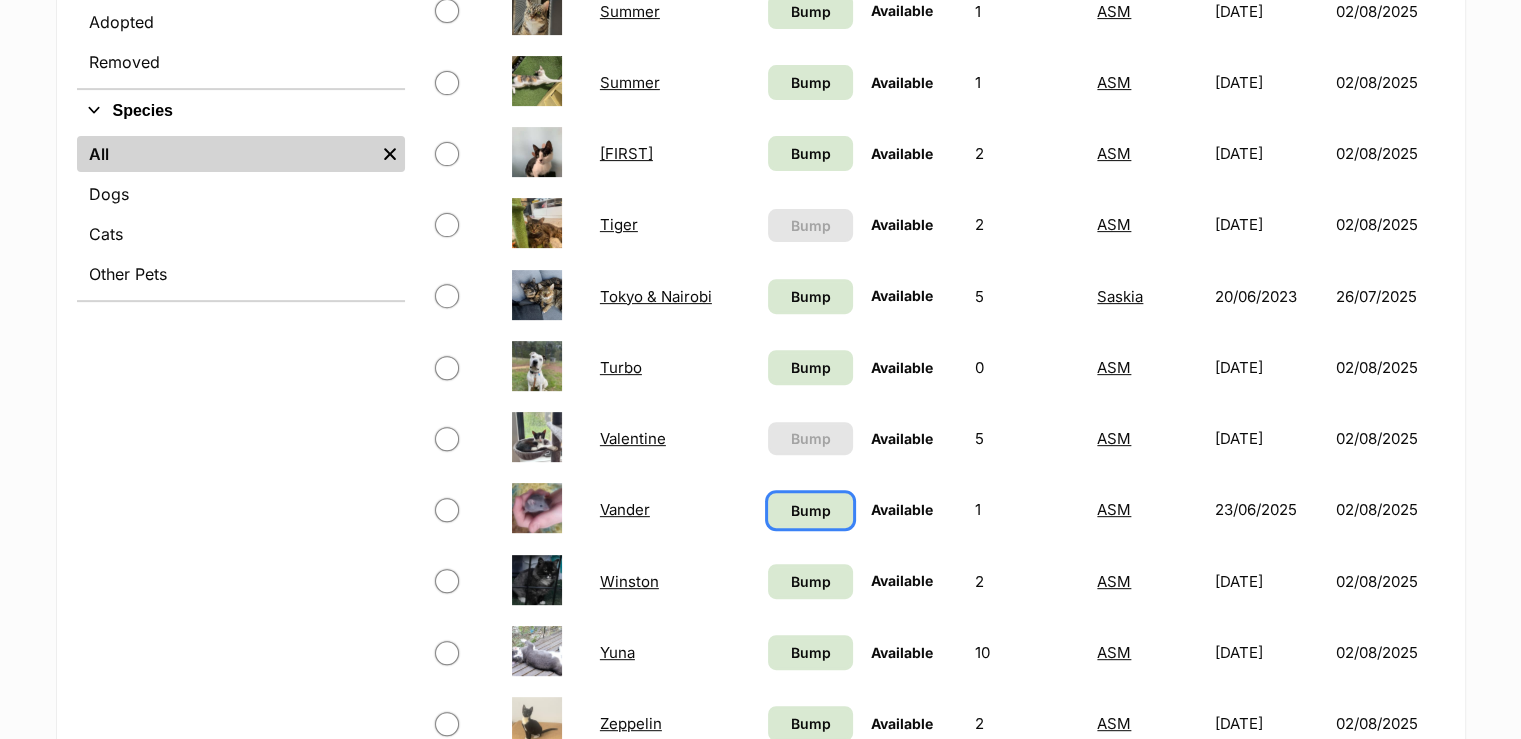 click on "Bump" at bounding box center (811, 510) 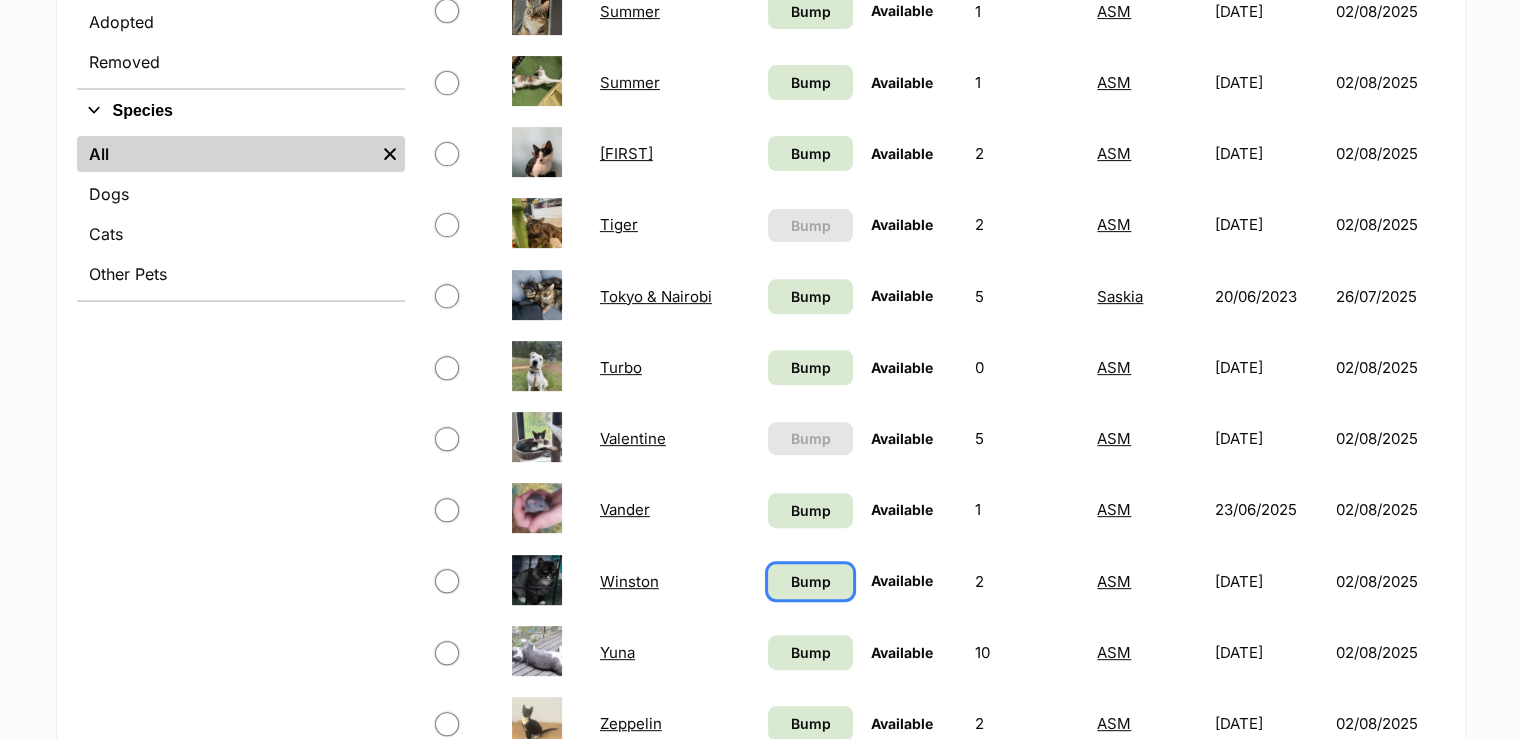 click on "Bump" at bounding box center [811, 581] 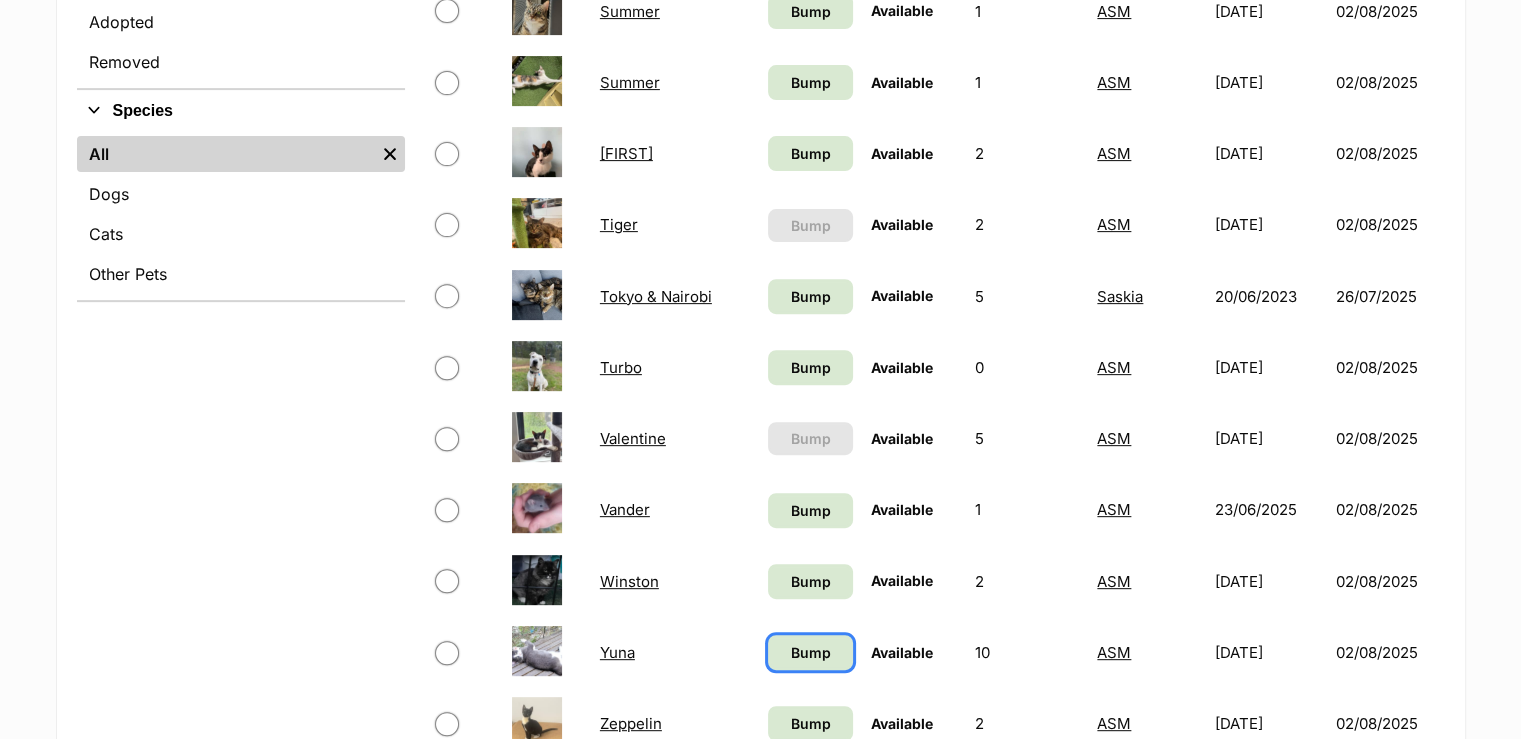 click on "Bump" at bounding box center [811, 652] 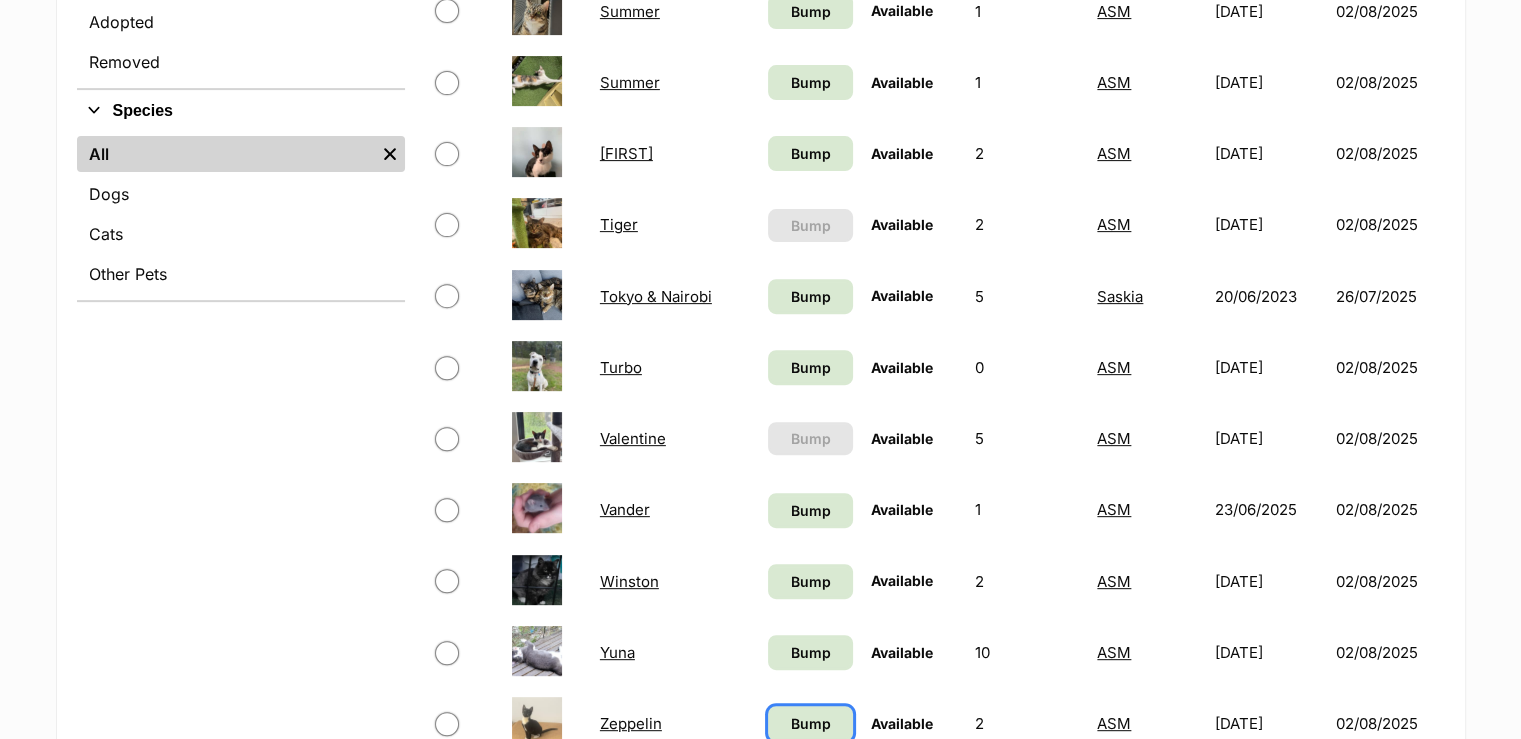 click on "Bump" at bounding box center (810, 723) 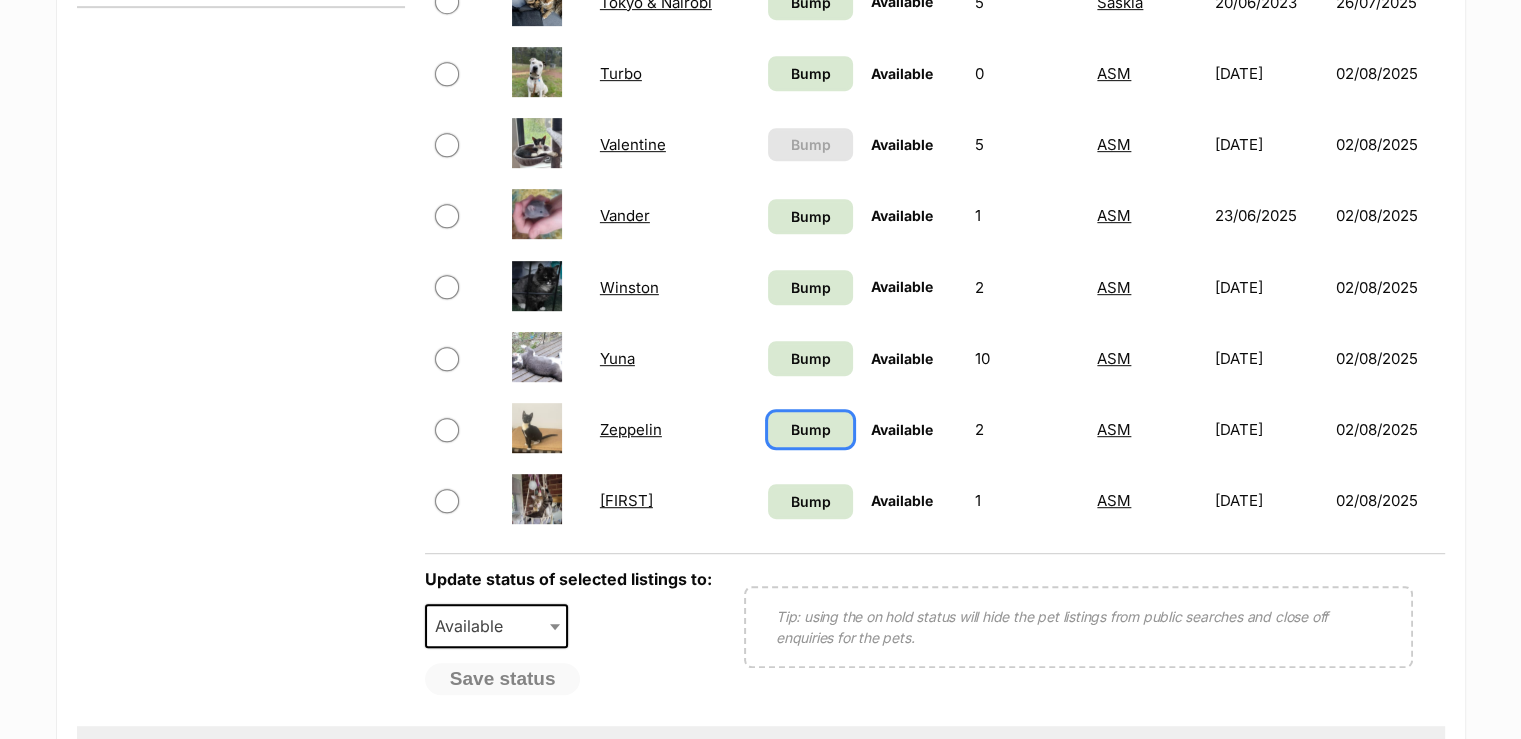 scroll, scrollTop: 1000, scrollLeft: 0, axis: vertical 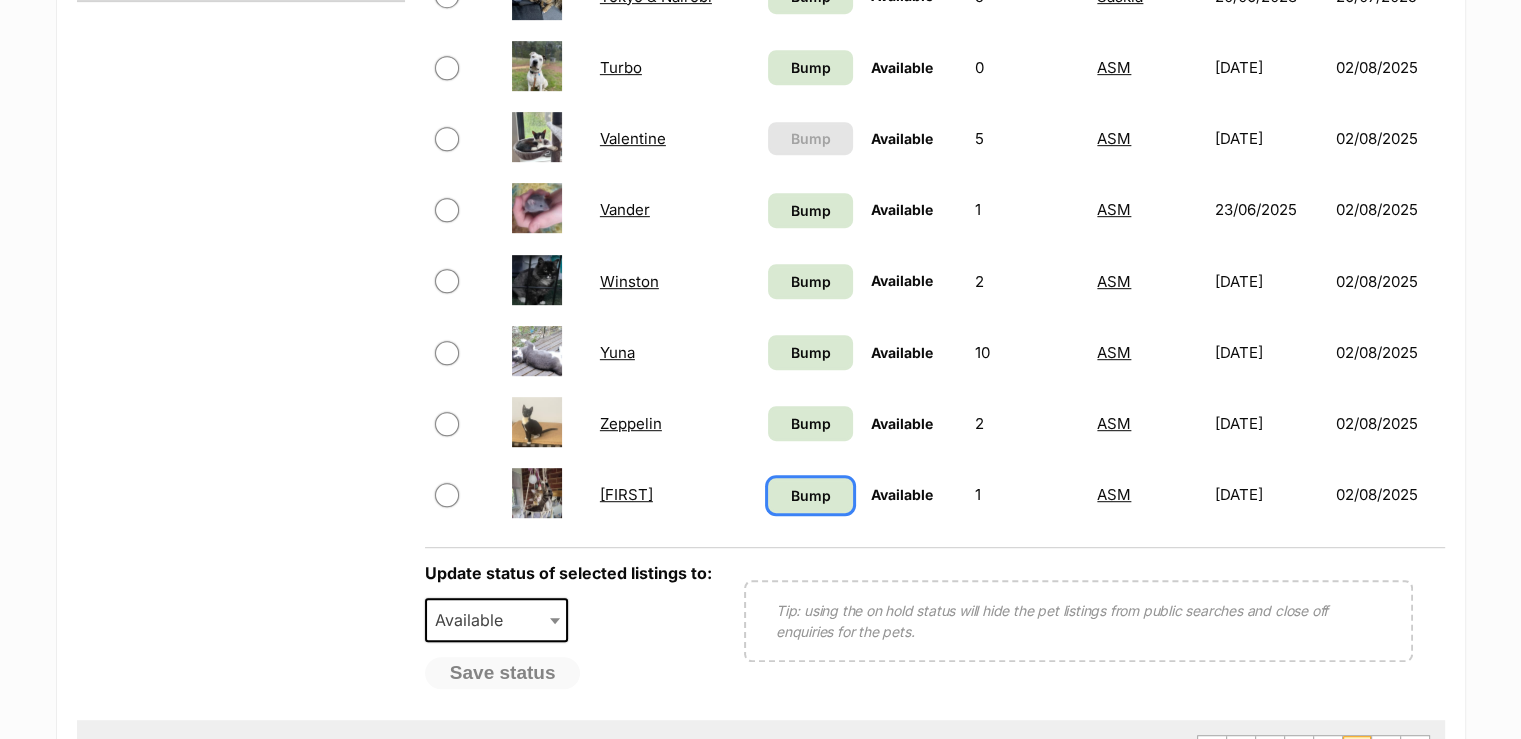 click on "Bump" at bounding box center (811, 495) 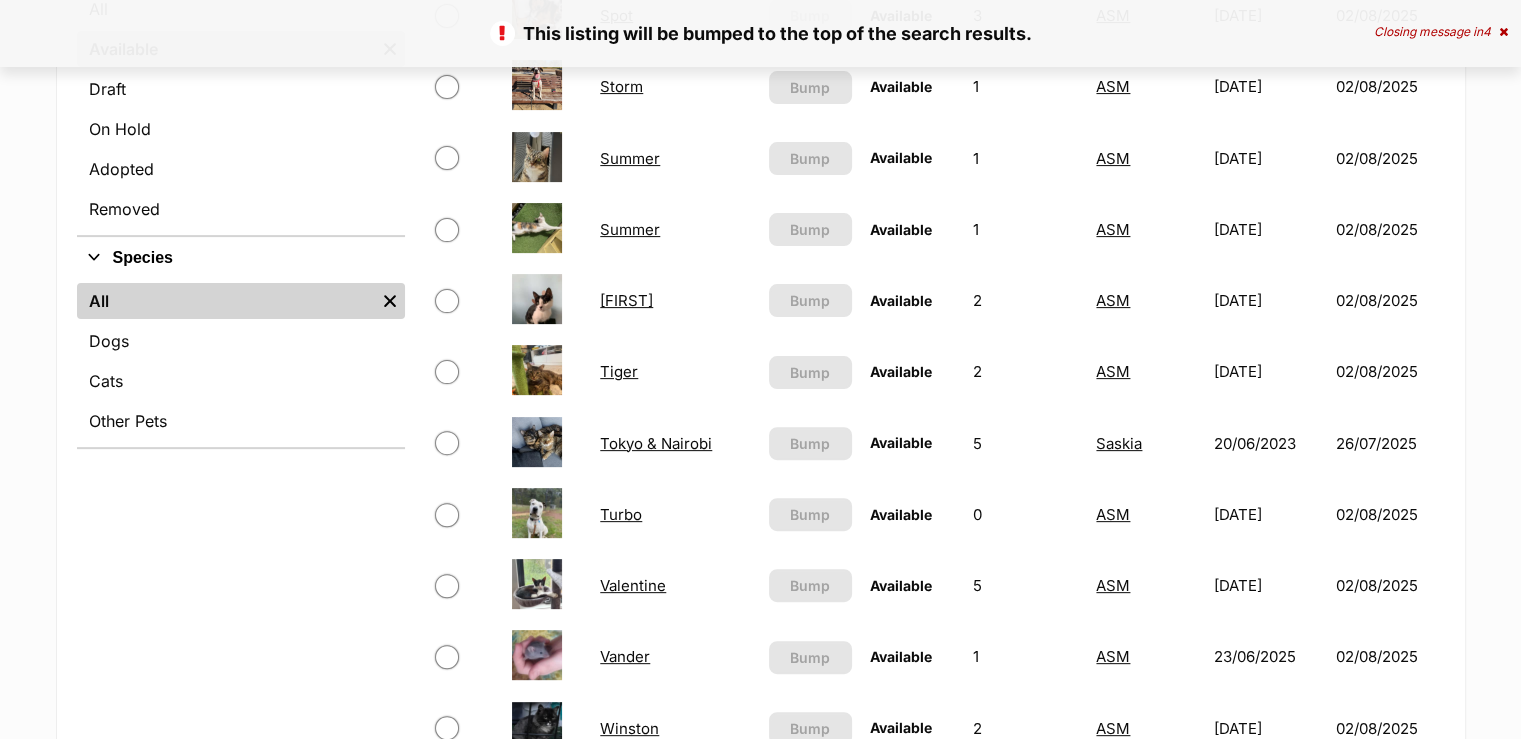 scroll, scrollTop: 600, scrollLeft: 0, axis: vertical 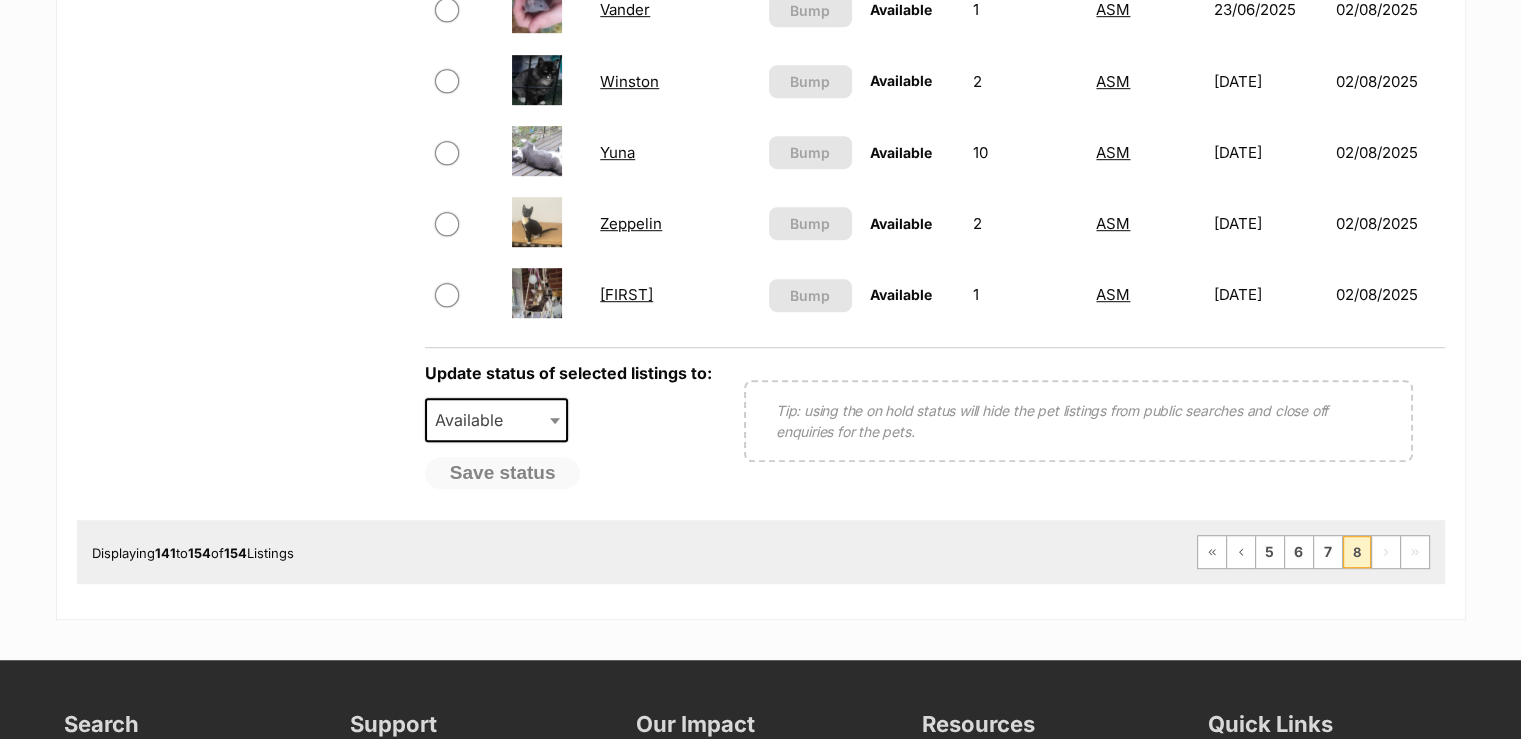 click at bounding box center (1386, 552) 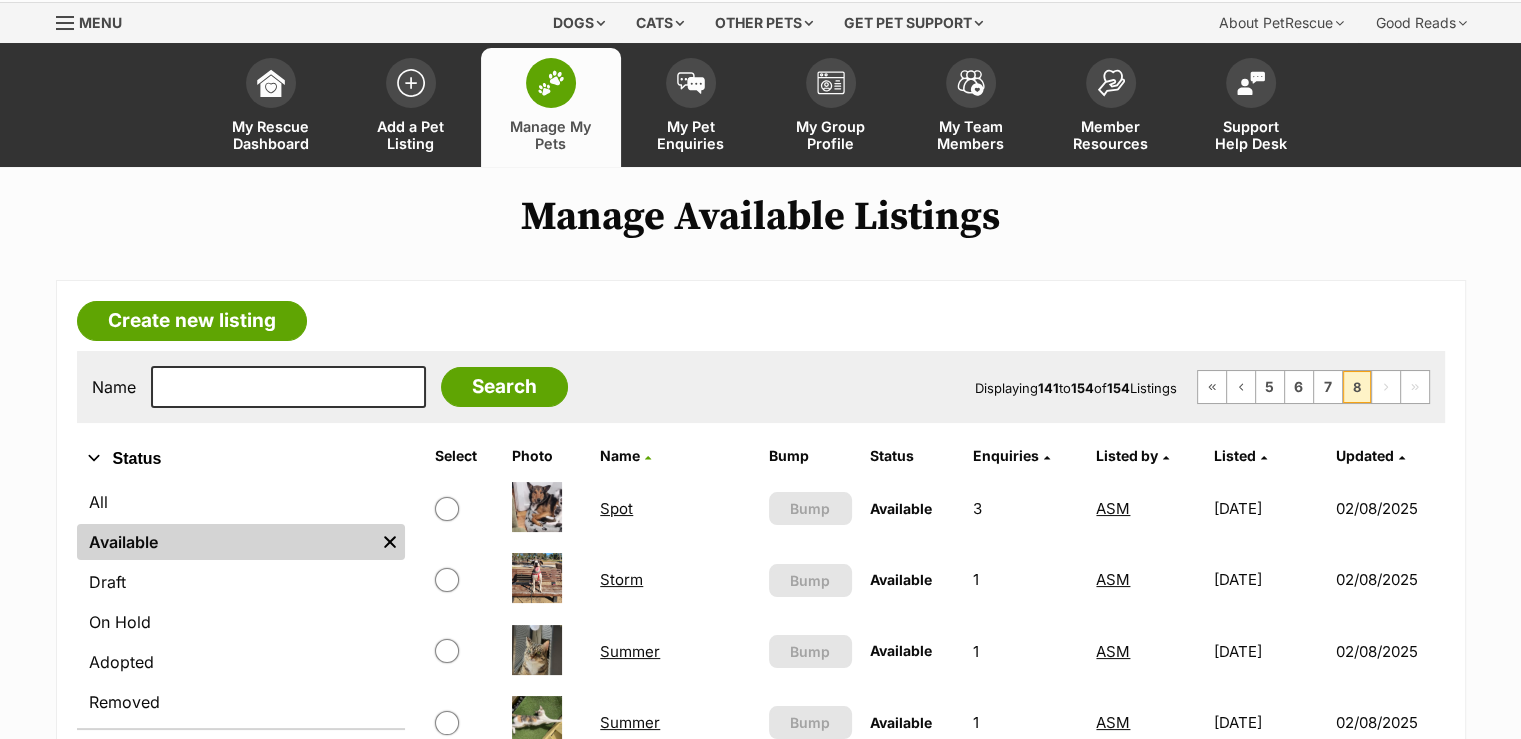 scroll, scrollTop: 0, scrollLeft: 0, axis: both 